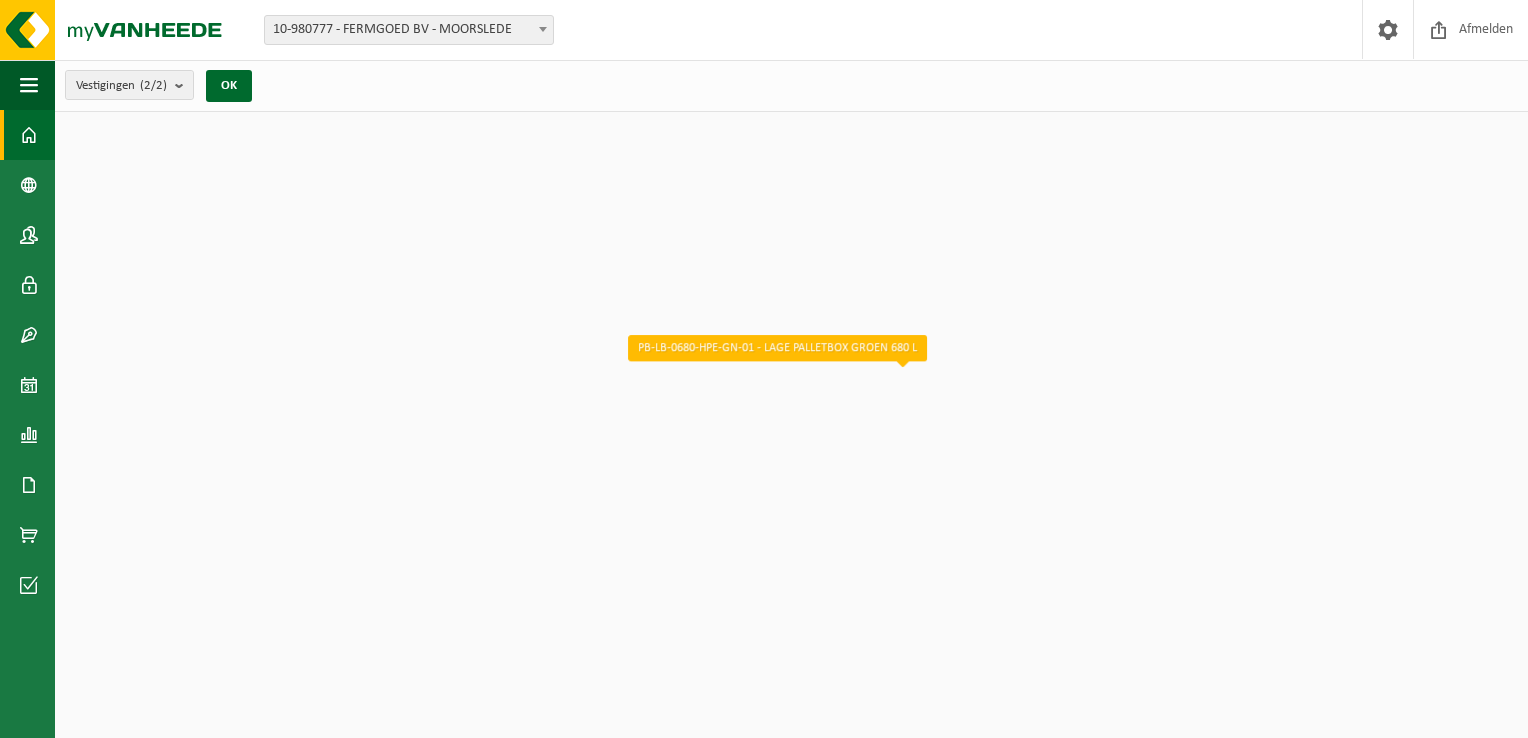 scroll, scrollTop: 0, scrollLeft: 0, axis: both 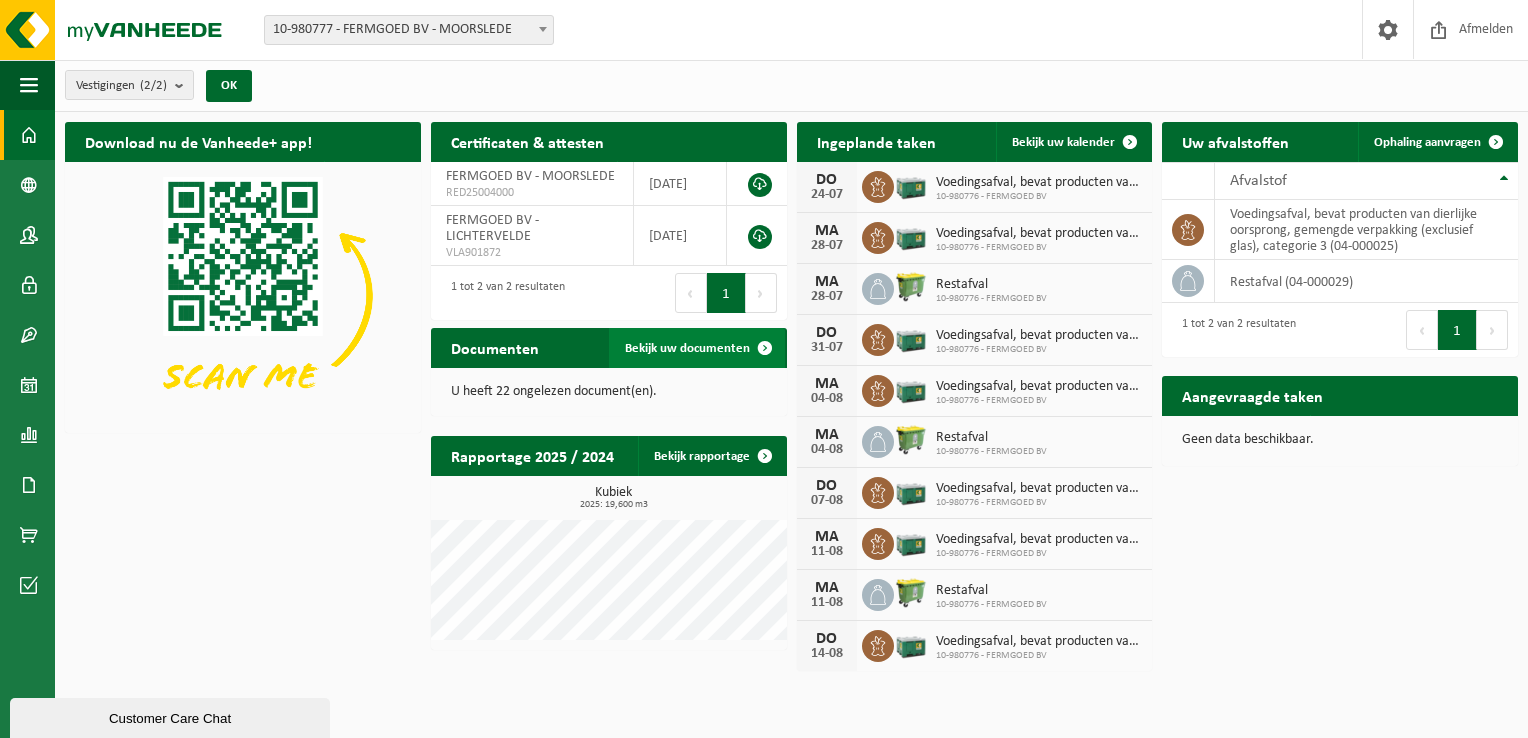 click on "Bekijk uw documenten" at bounding box center [687, 348] 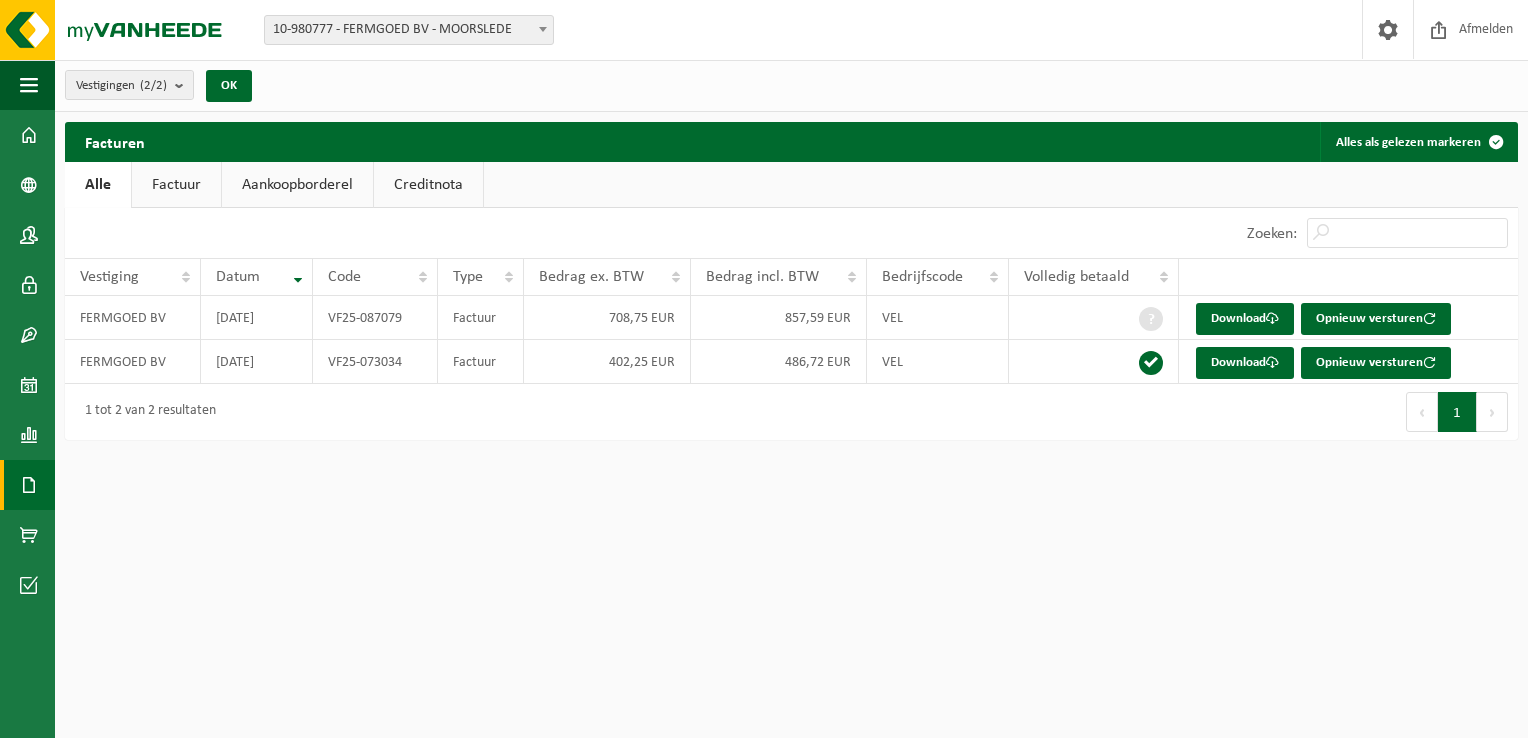 scroll, scrollTop: 0, scrollLeft: 0, axis: both 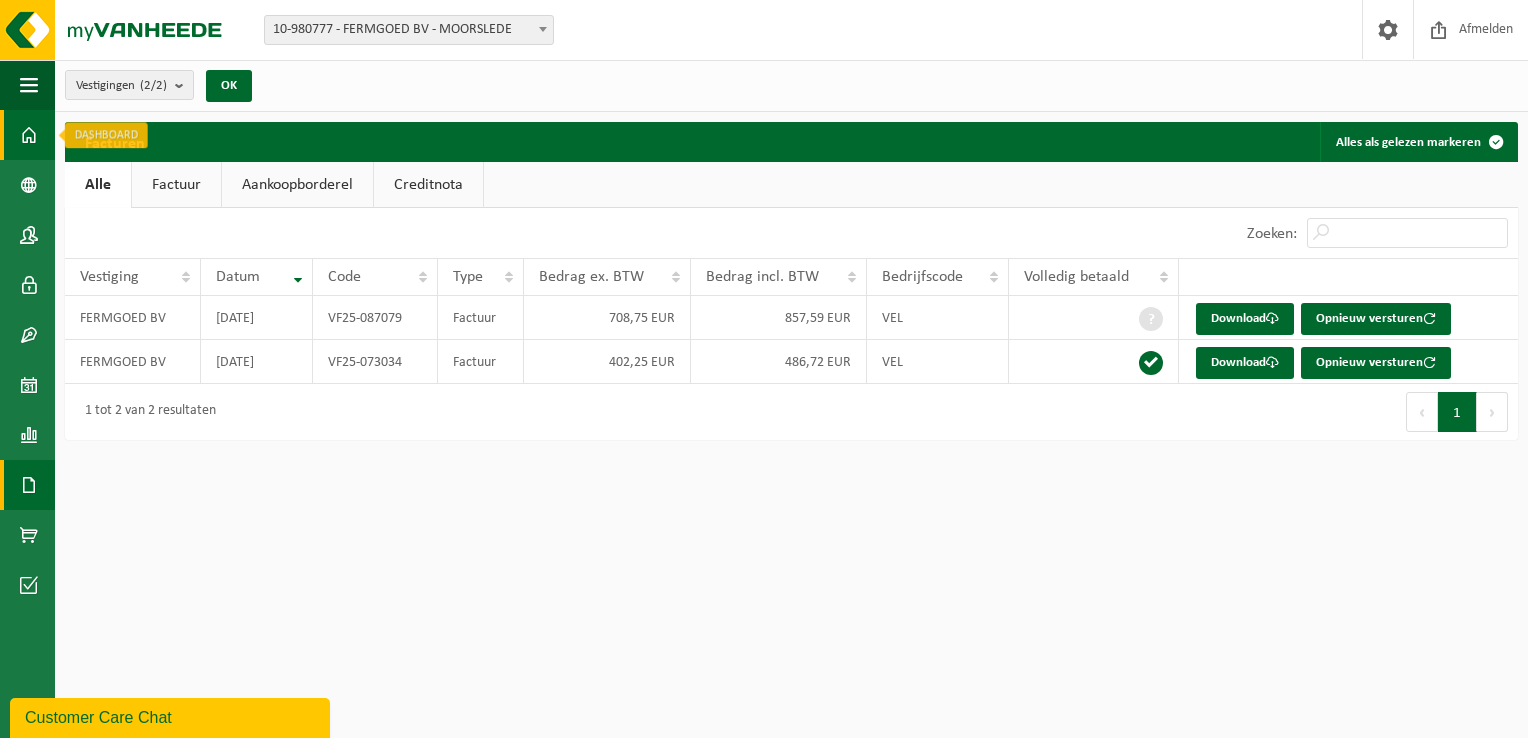click at bounding box center (29, 135) 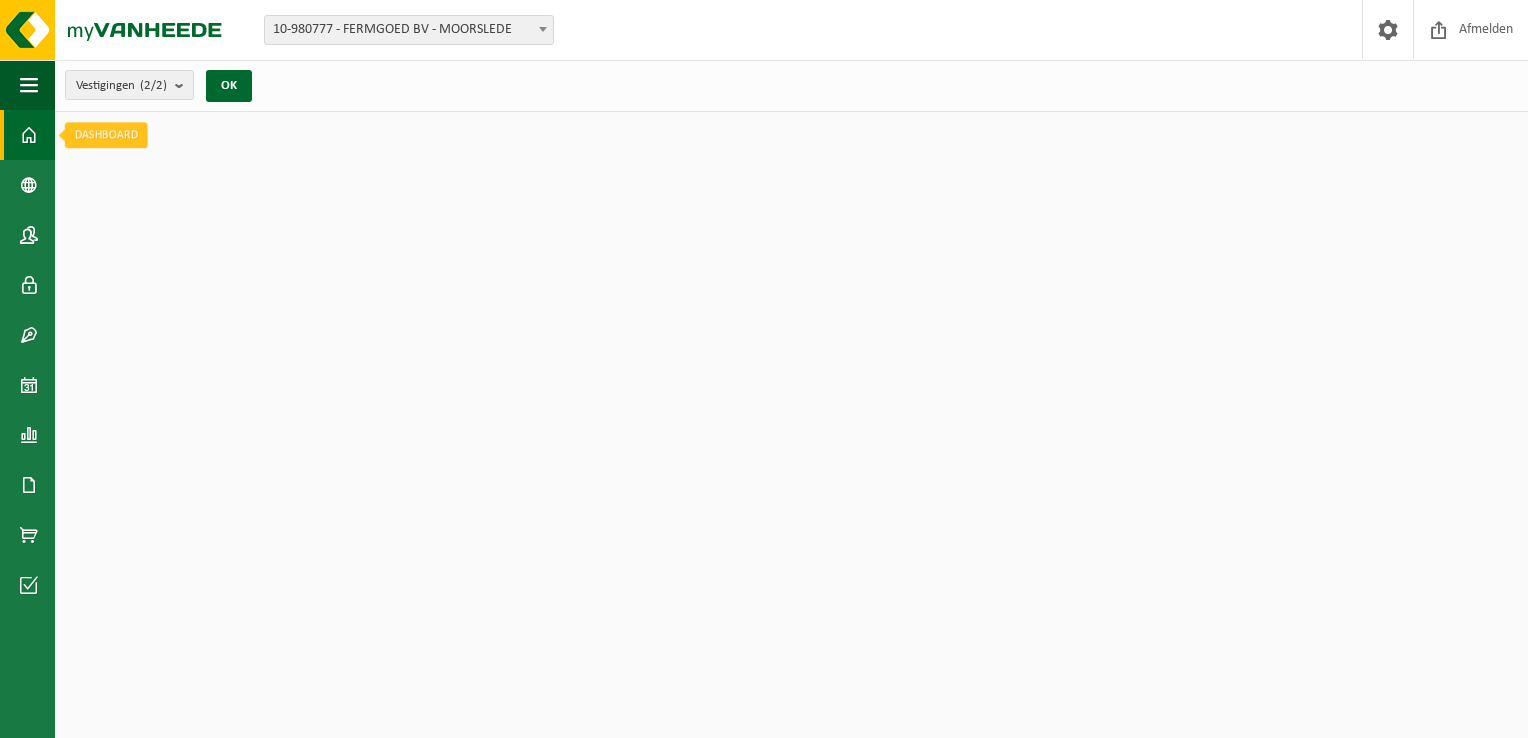 scroll, scrollTop: 0, scrollLeft: 0, axis: both 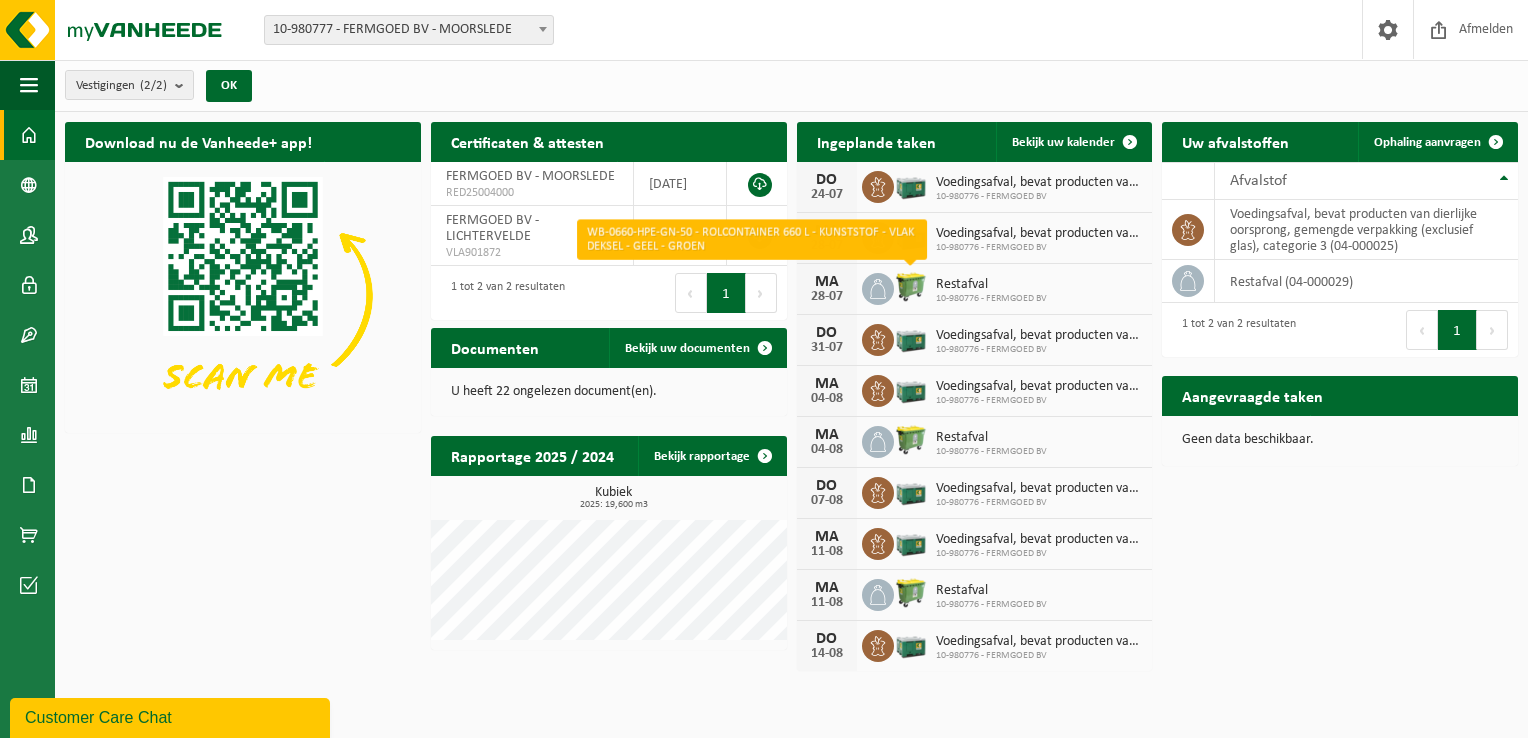 click at bounding box center (911, 287) 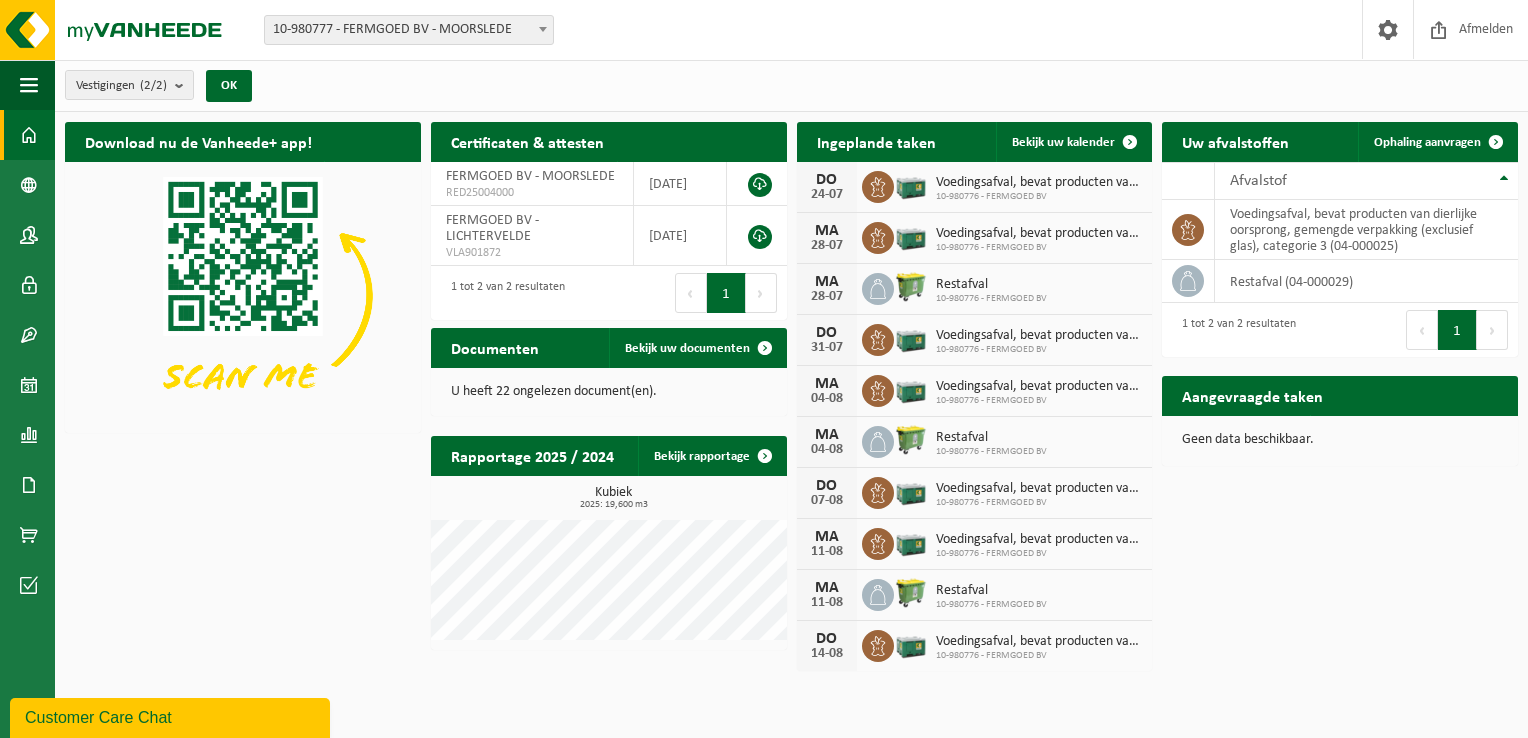 click on "28-07" at bounding box center [827, 297] 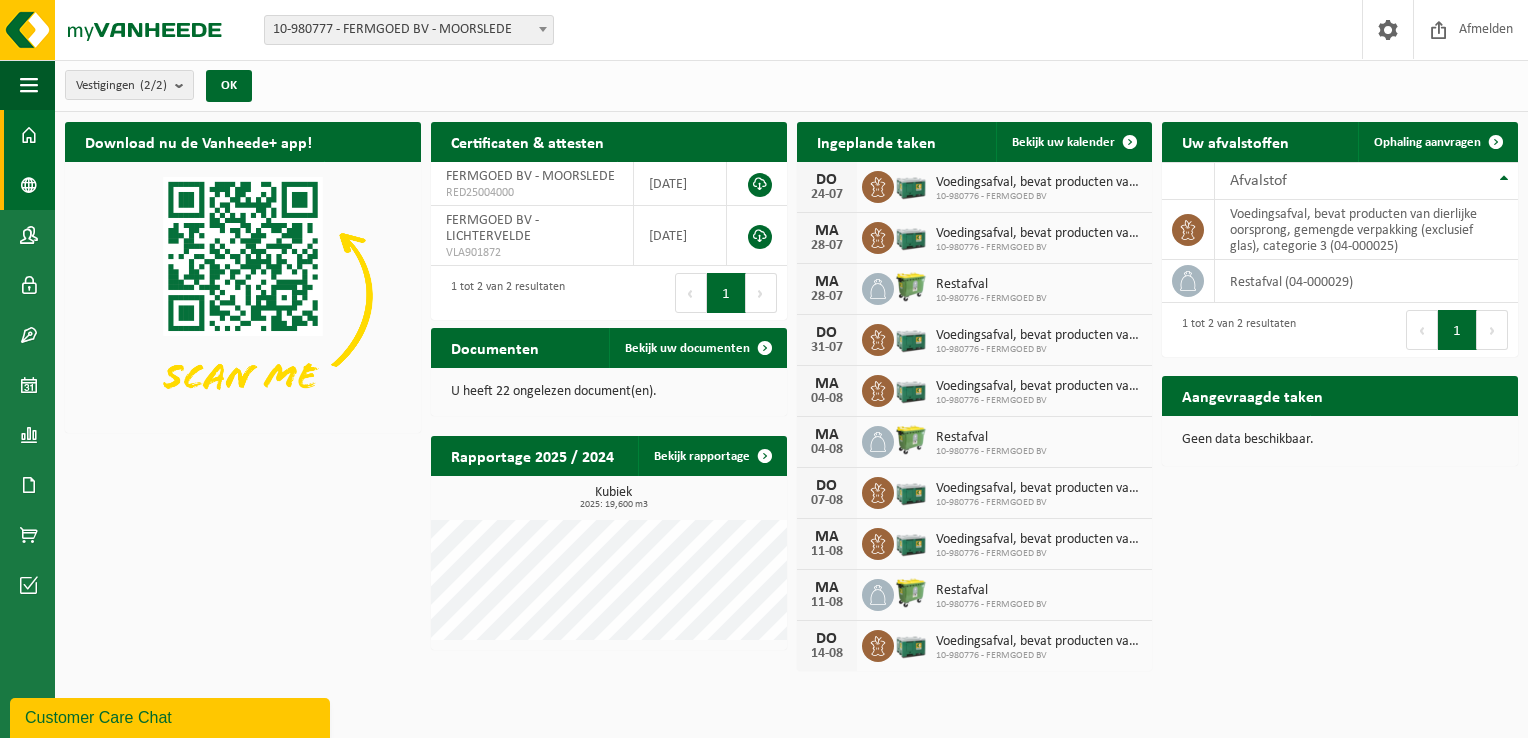 click at bounding box center (29, 185) 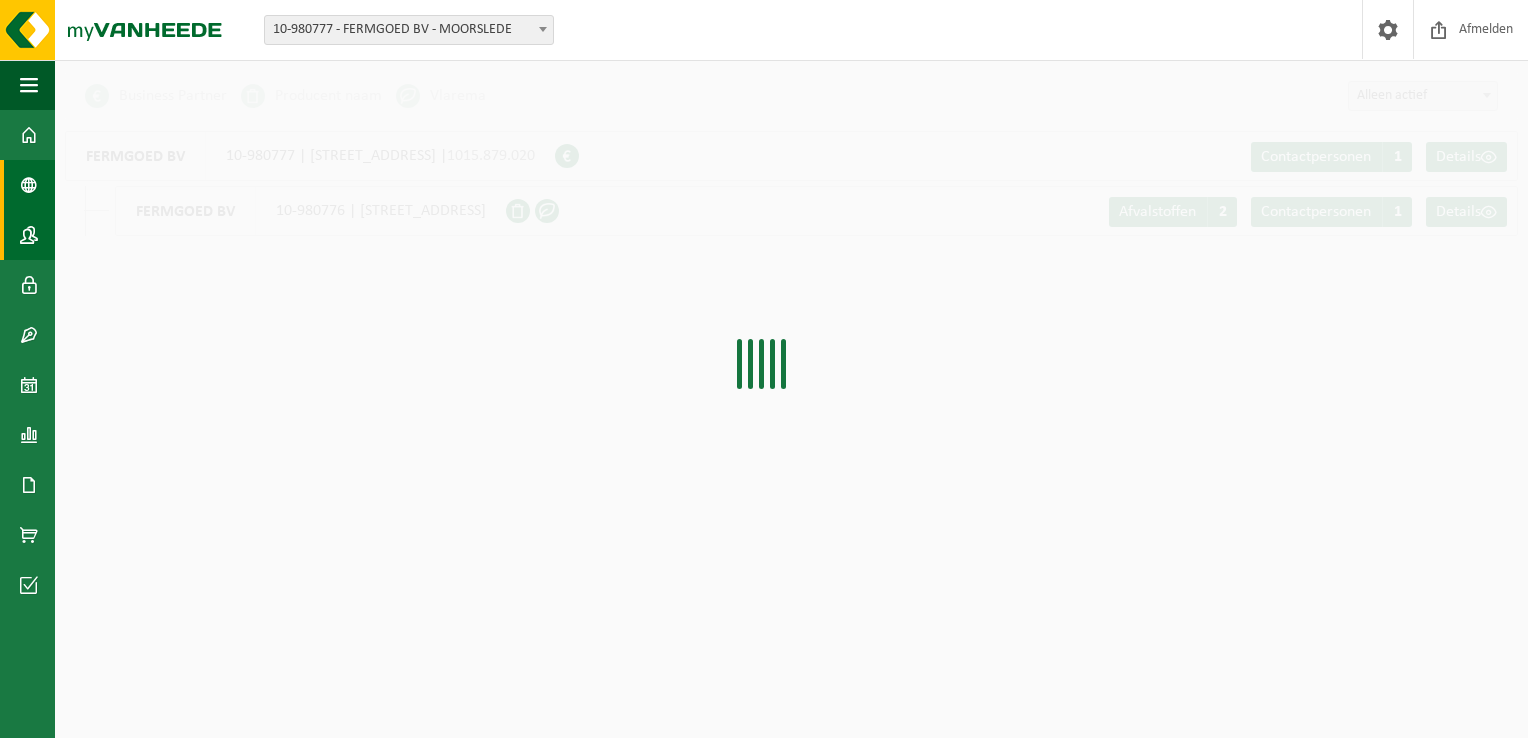 scroll, scrollTop: 0, scrollLeft: 0, axis: both 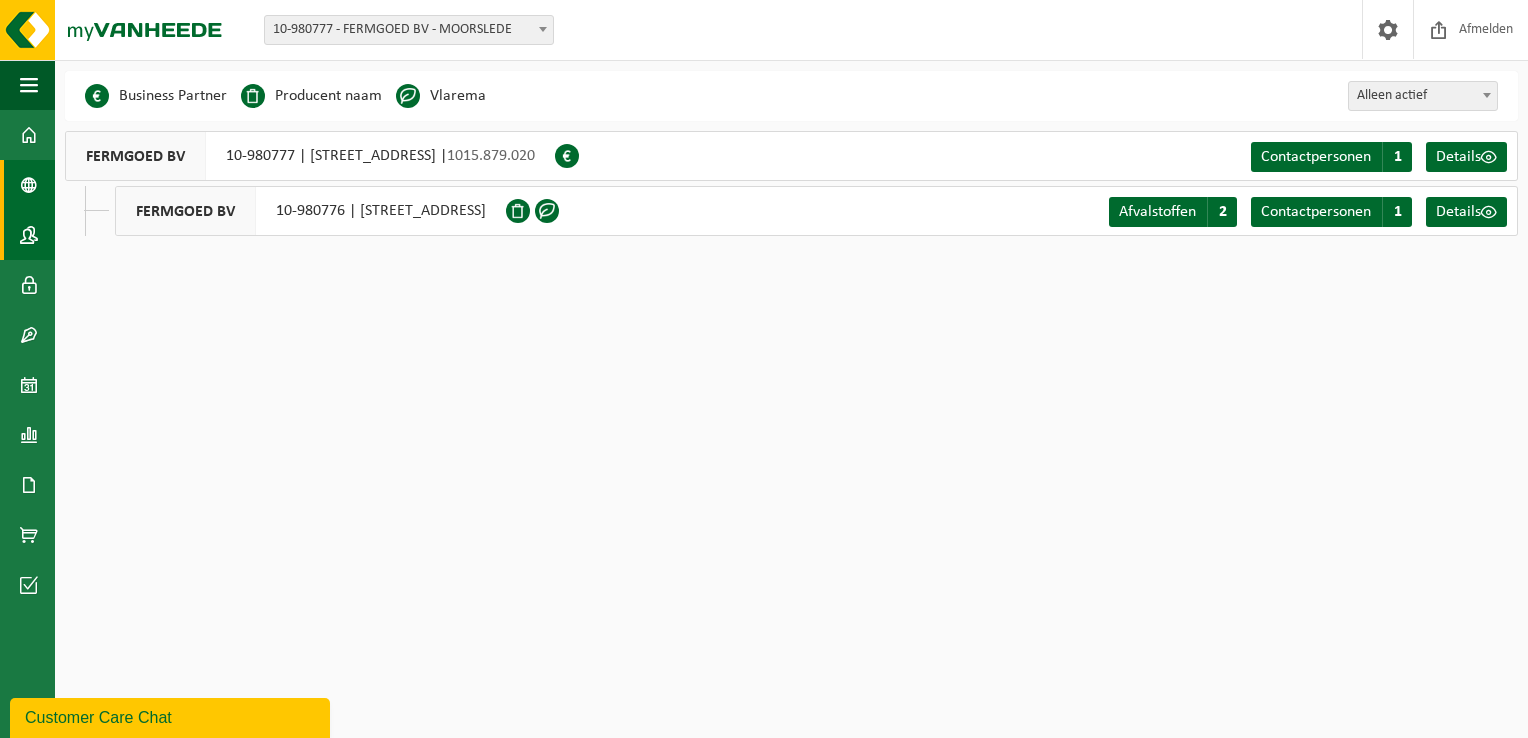 click at bounding box center (29, 235) 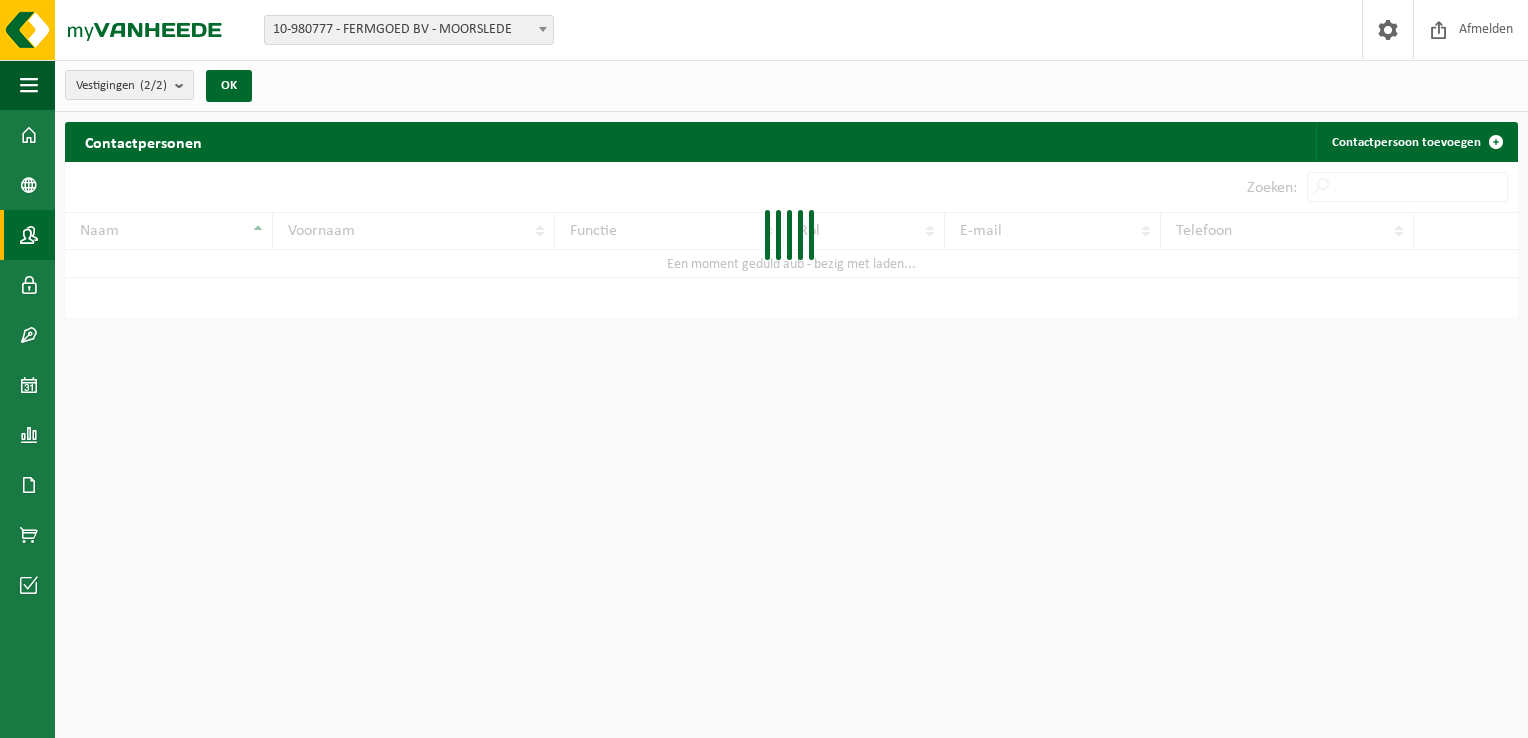 scroll, scrollTop: 0, scrollLeft: 0, axis: both 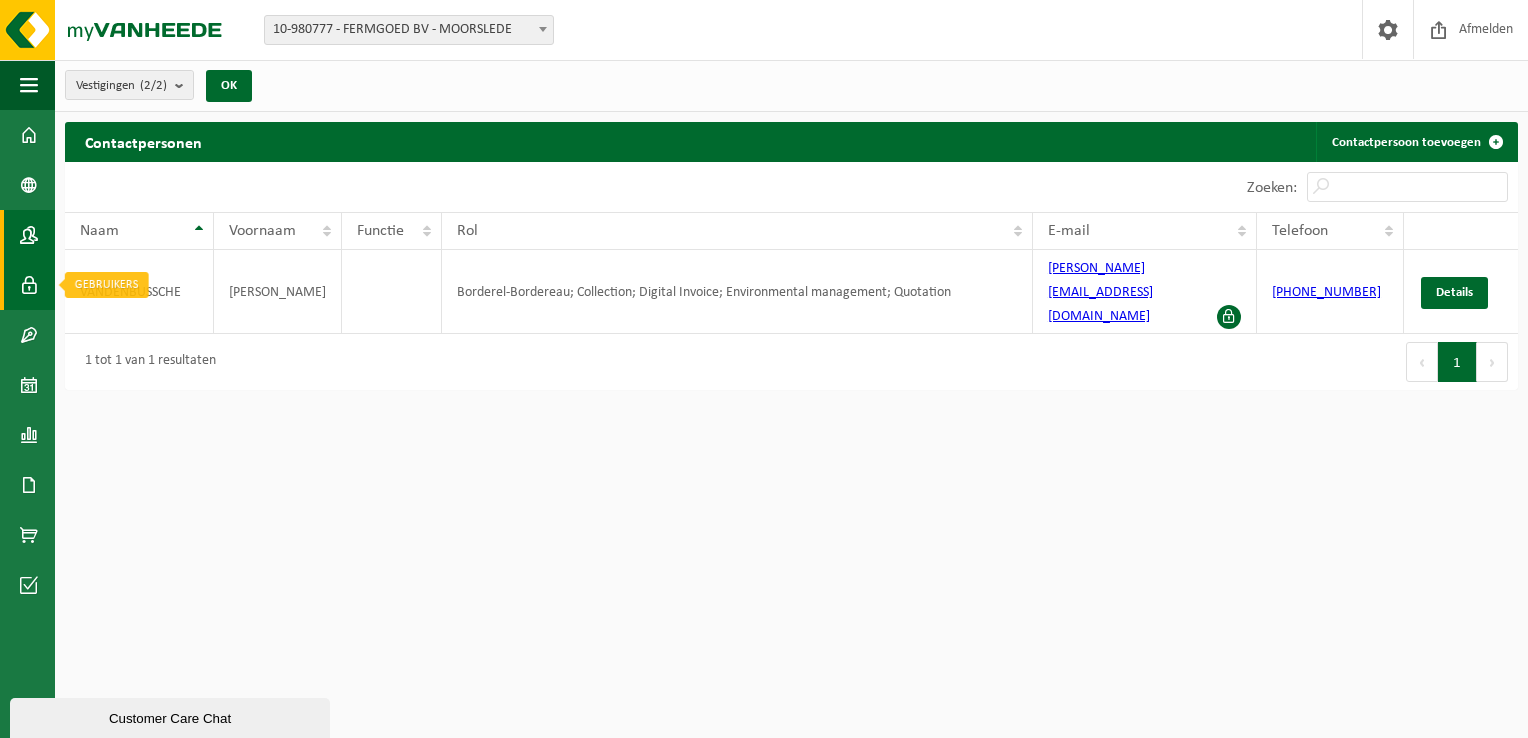 click at bounding box center (29, 285) 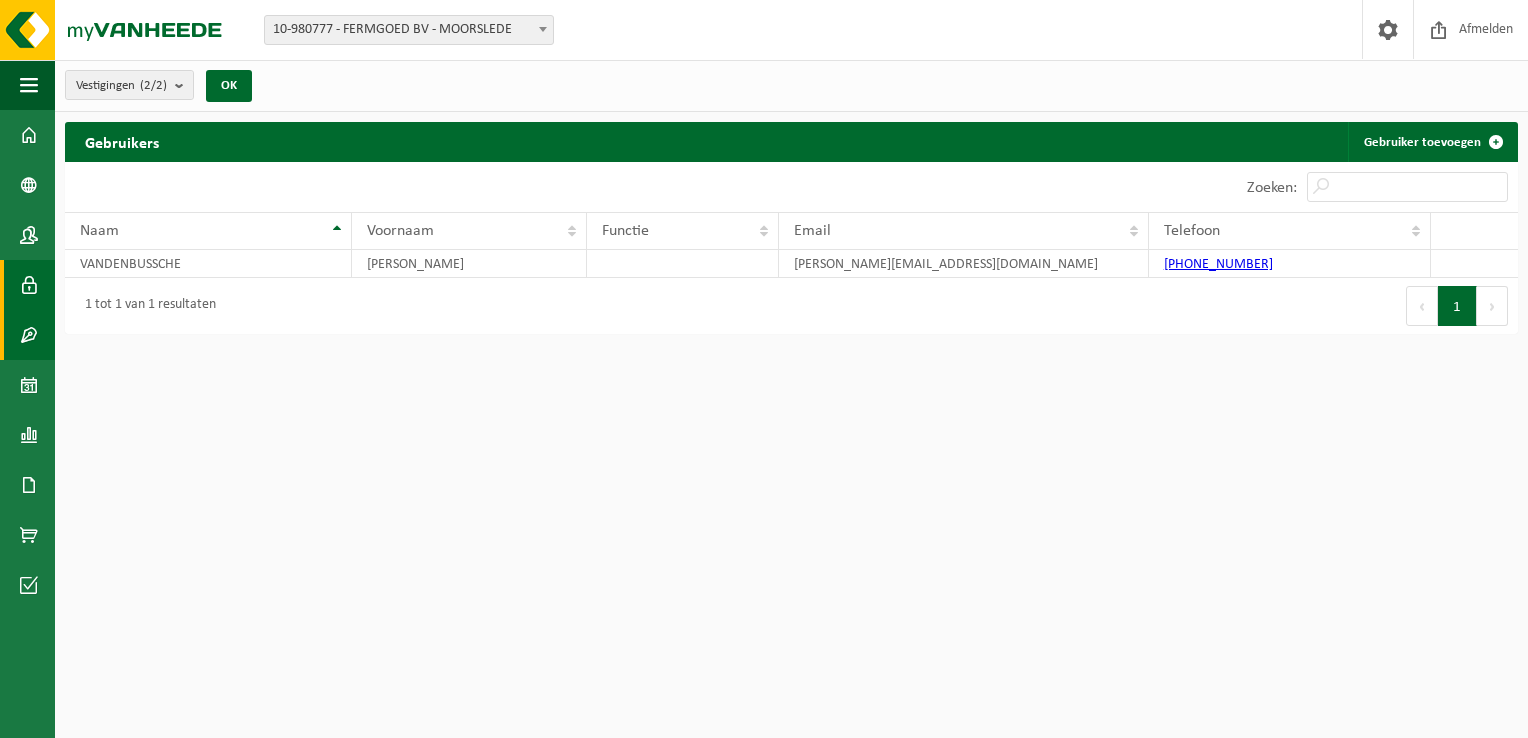 scroll, scrollTop: 0, scrollLeft: 0, axis: both 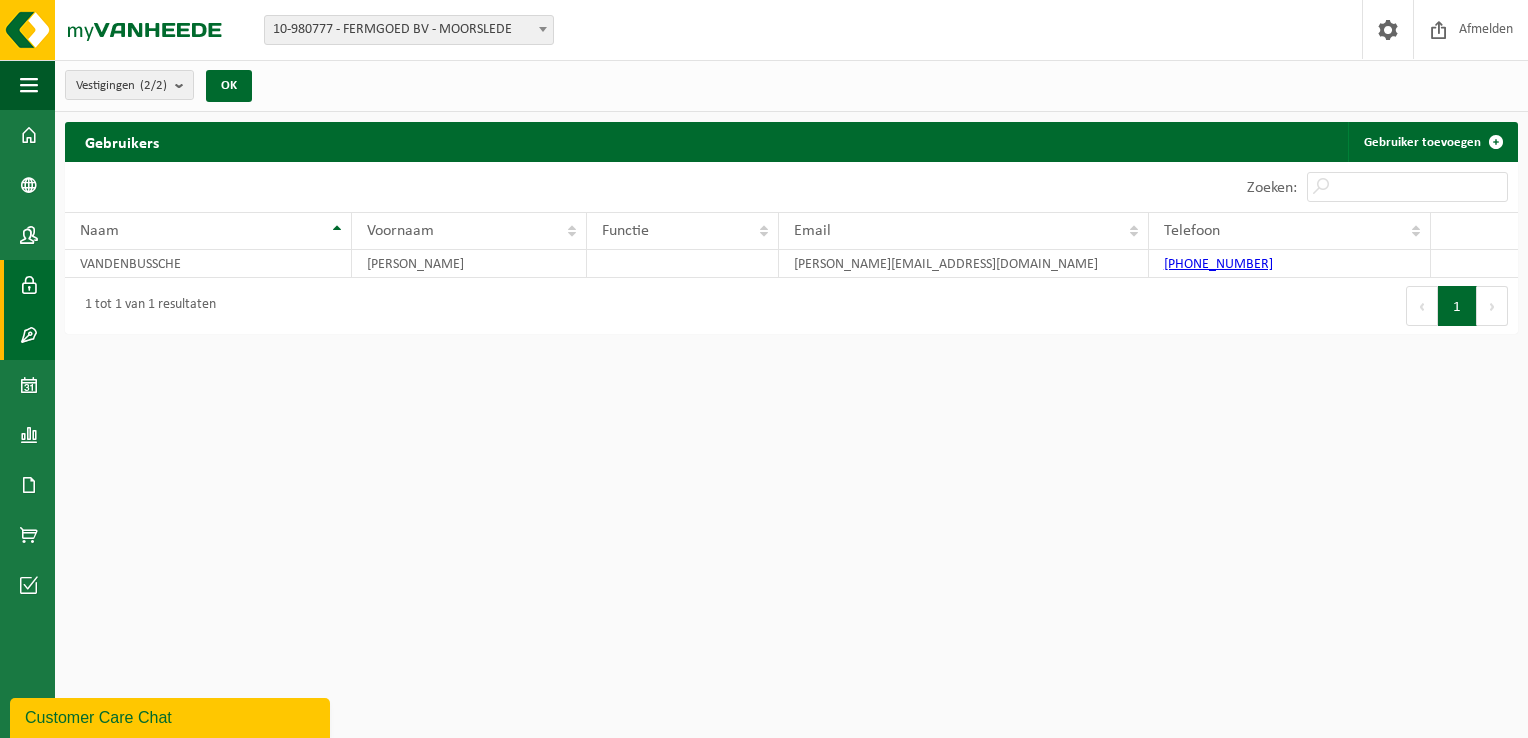 click at bounding box center [29, 335] 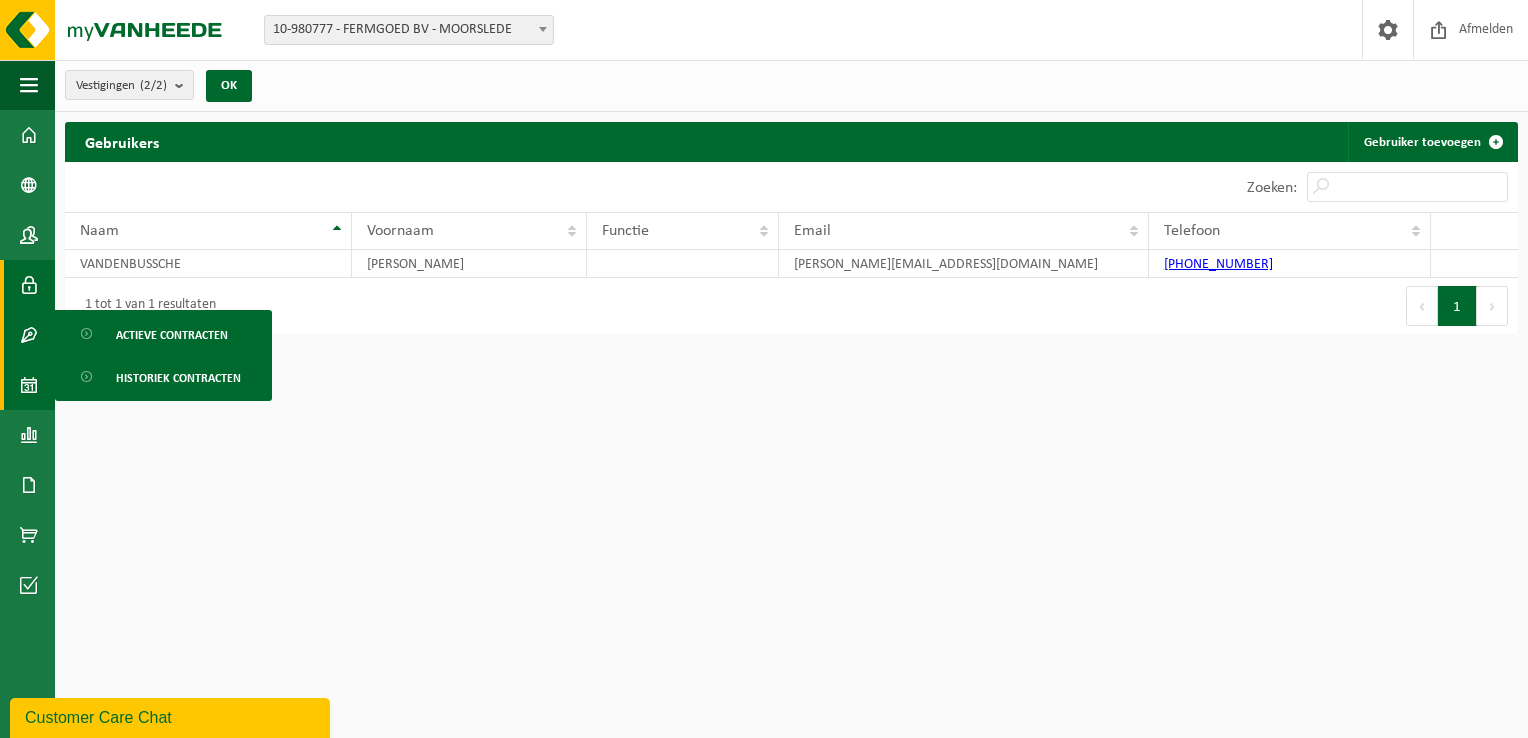 click at bounding box center [29, 385] 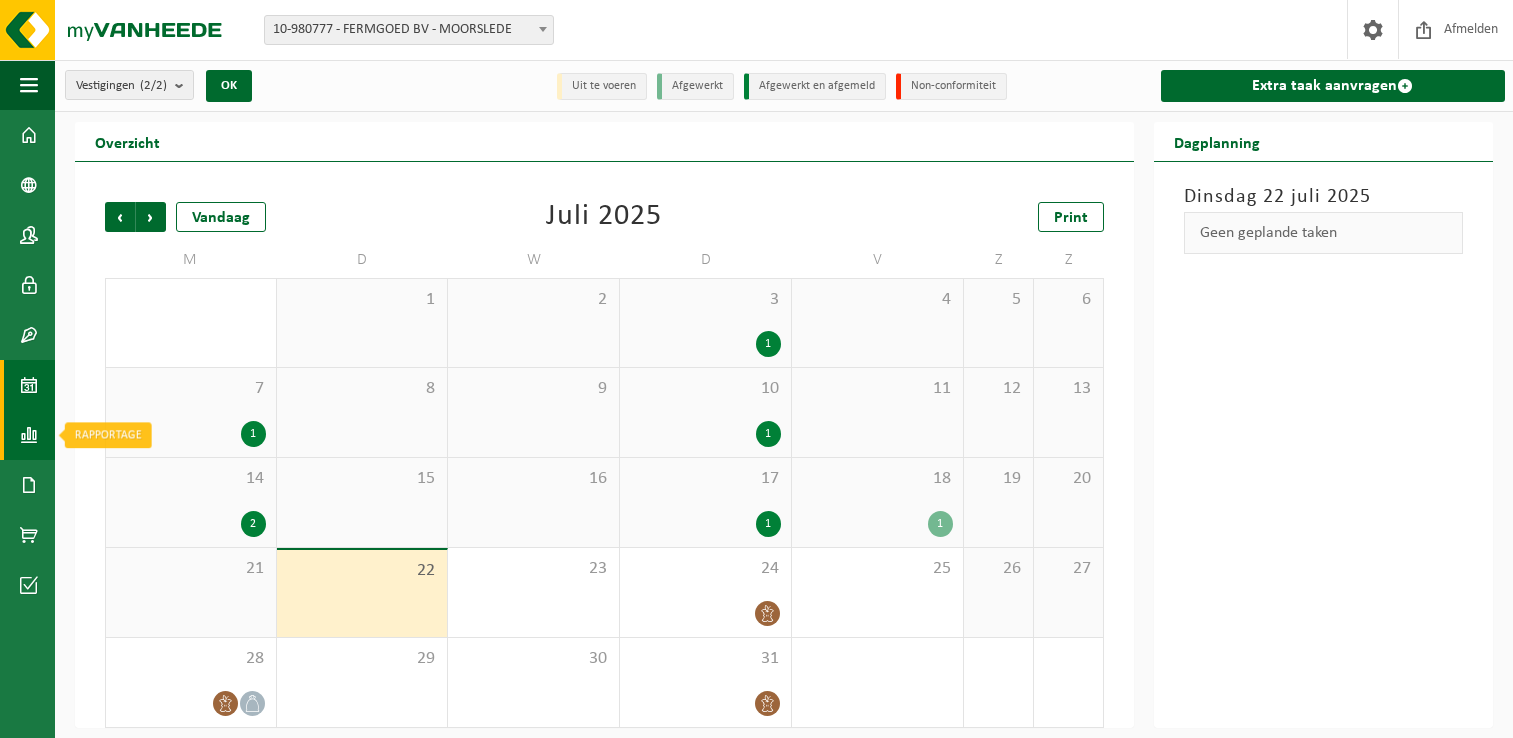 scroll, scrollTop: 0, scrollLeft: 0, axis: both 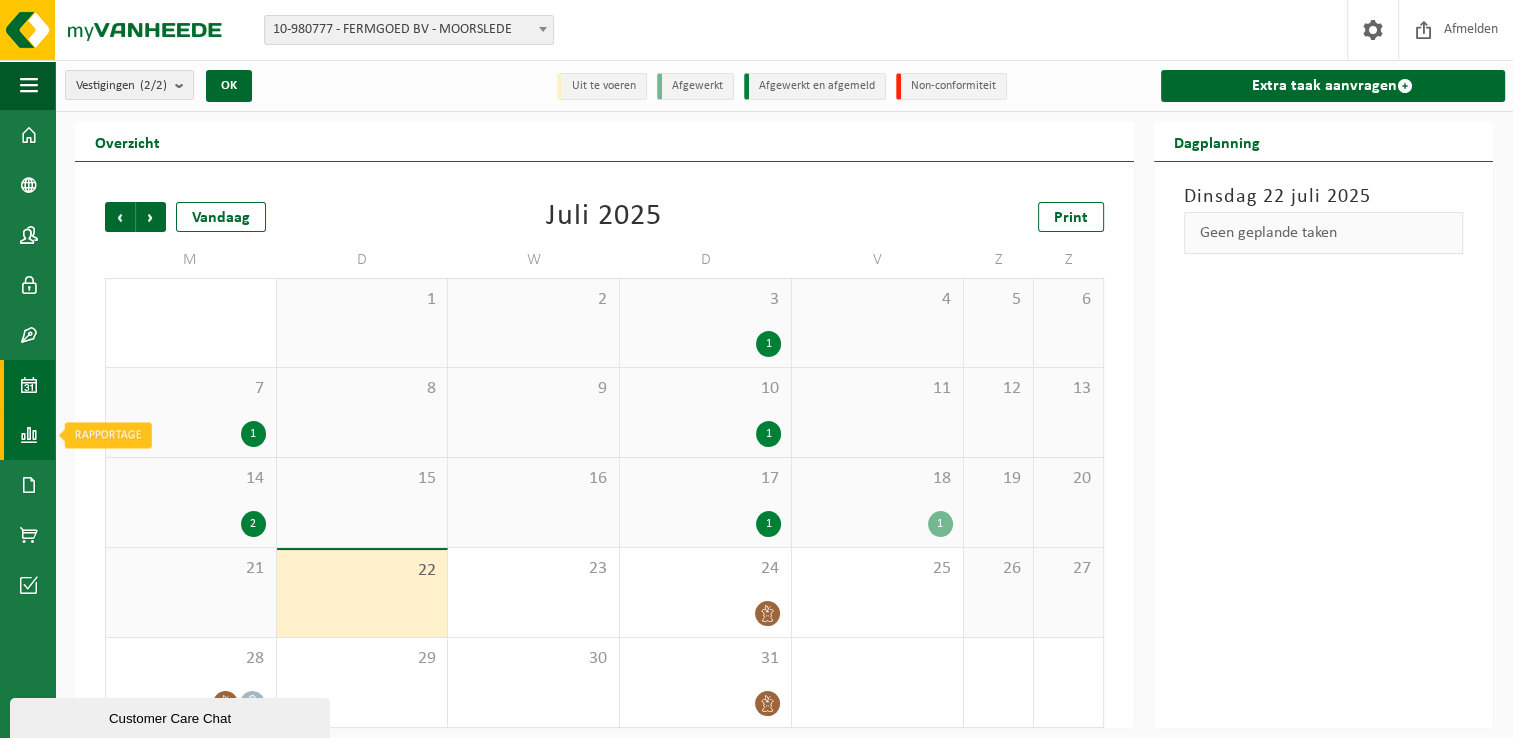 click at bounding box center [29, 435] 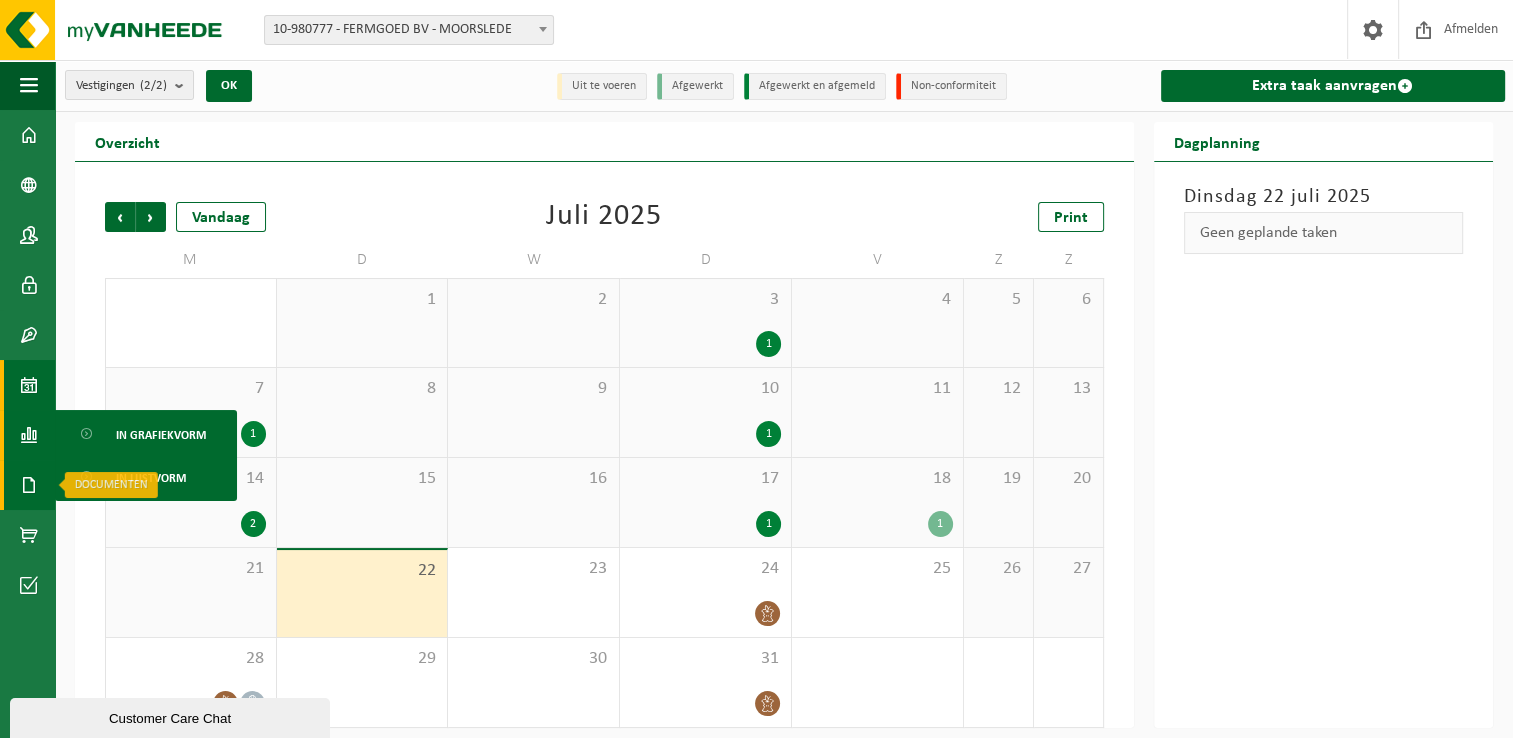 click at bounding box center (29, 485) 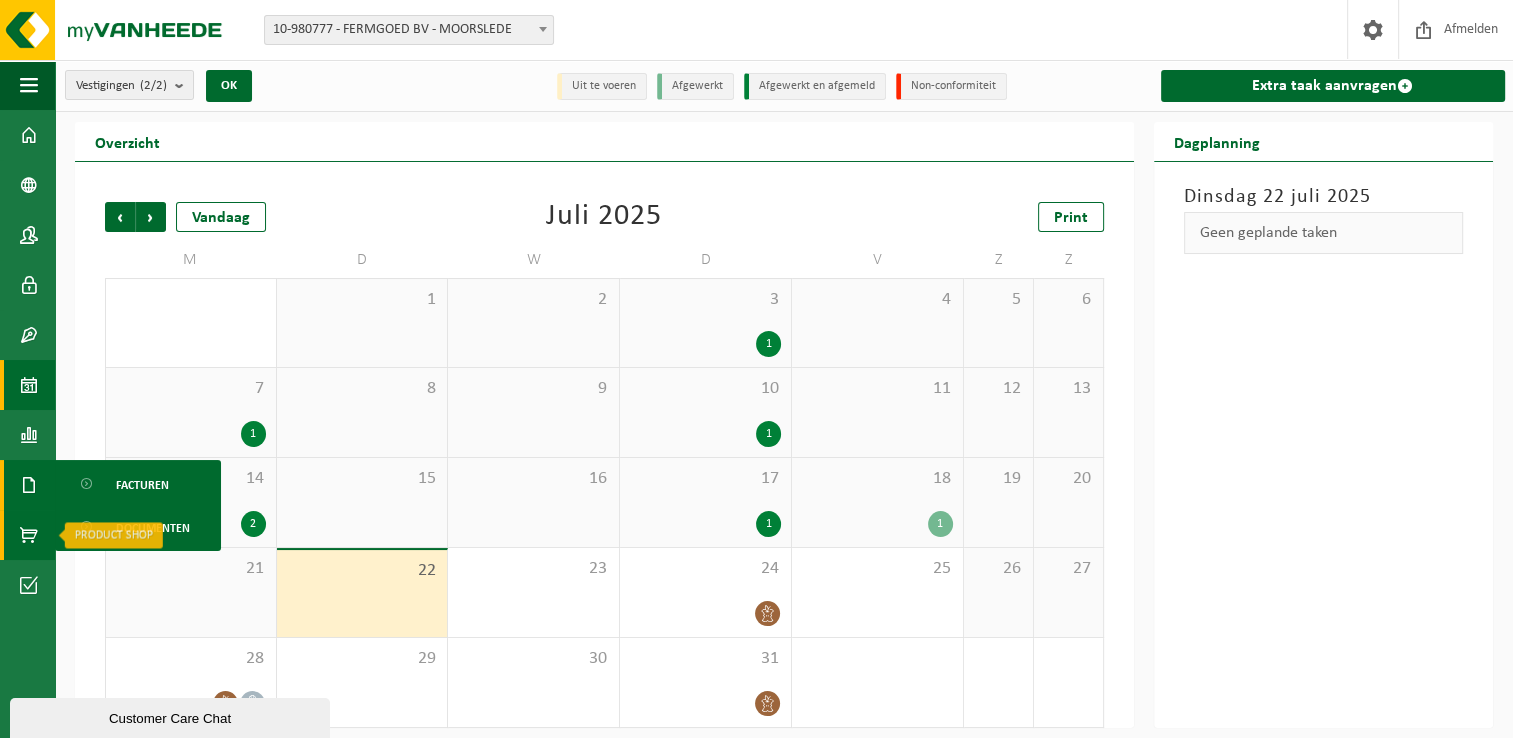 click at bounding box center (29, 535) 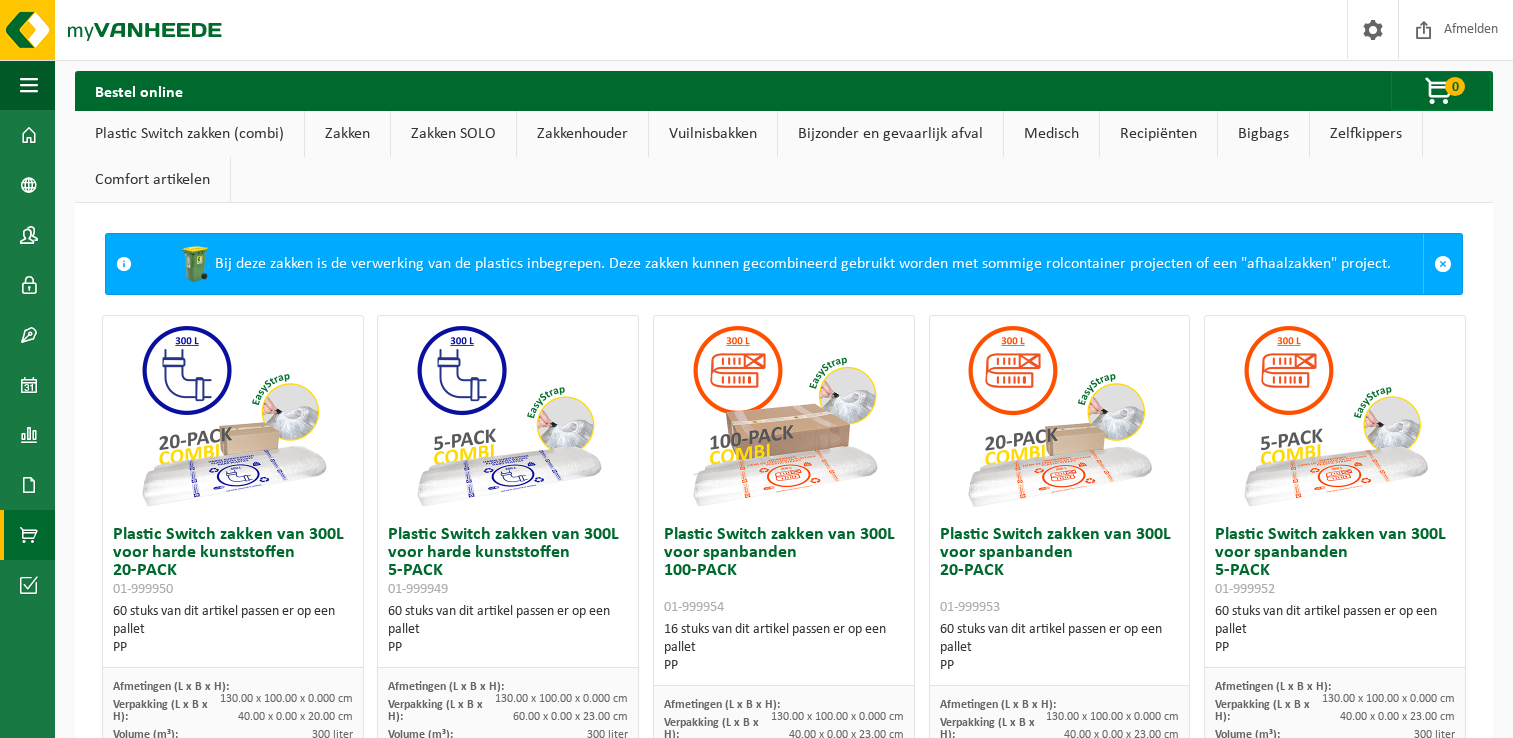 scroll, scrollTop: 0, scrollLeft: 0, axis: both 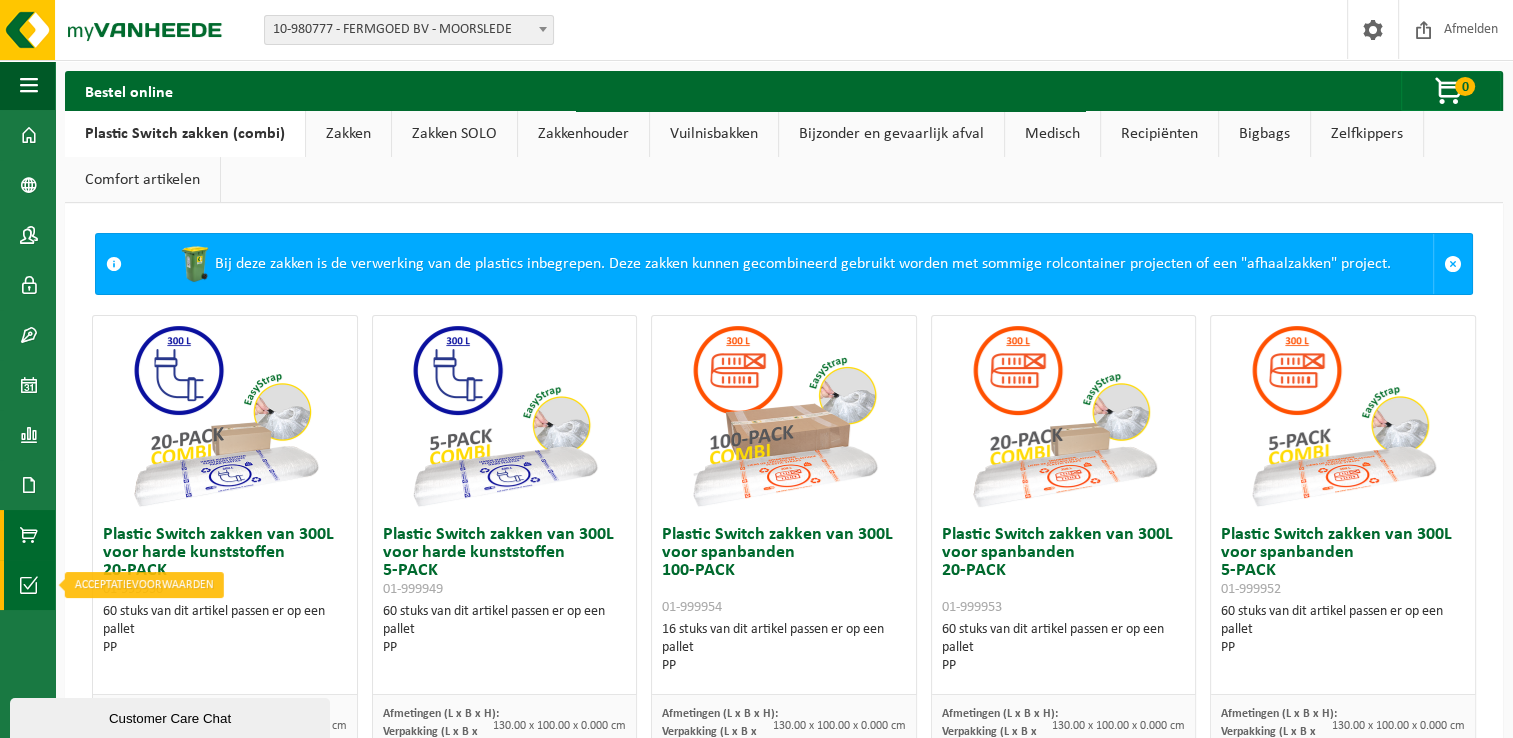 click at bounding box center [29, 585] 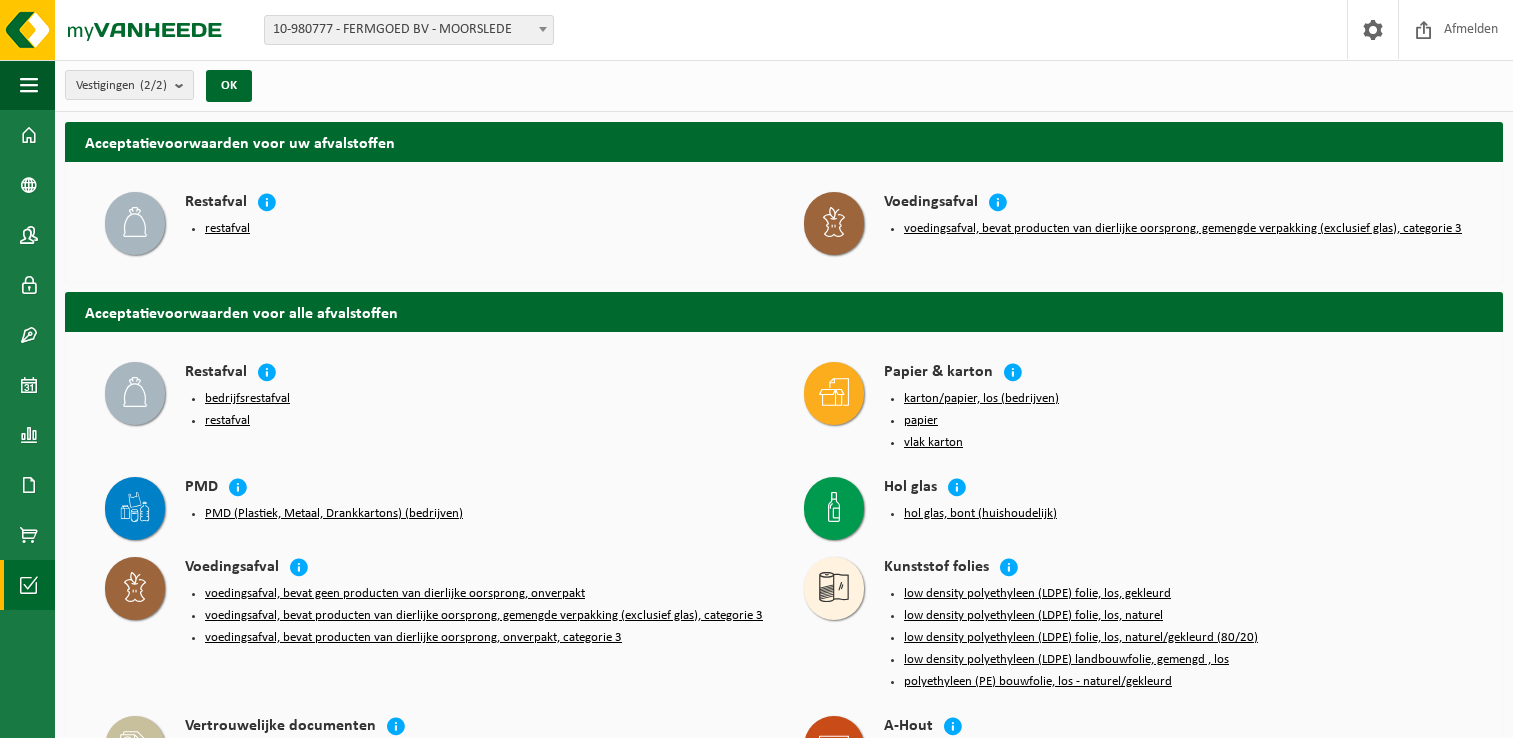 scroll, scrollTop: 0, scrollLeft: 0, axis: both 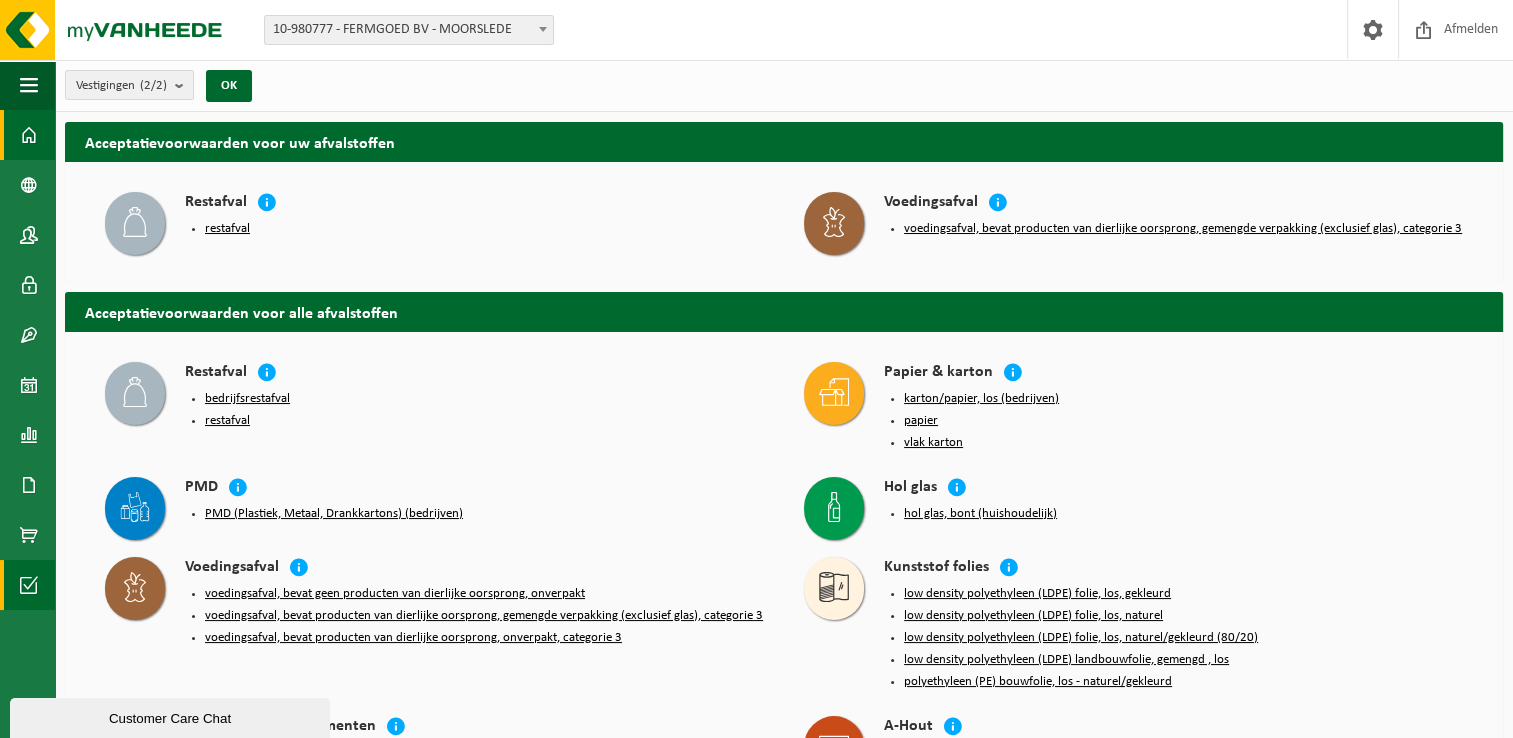 click at bounding box center [29, 135] 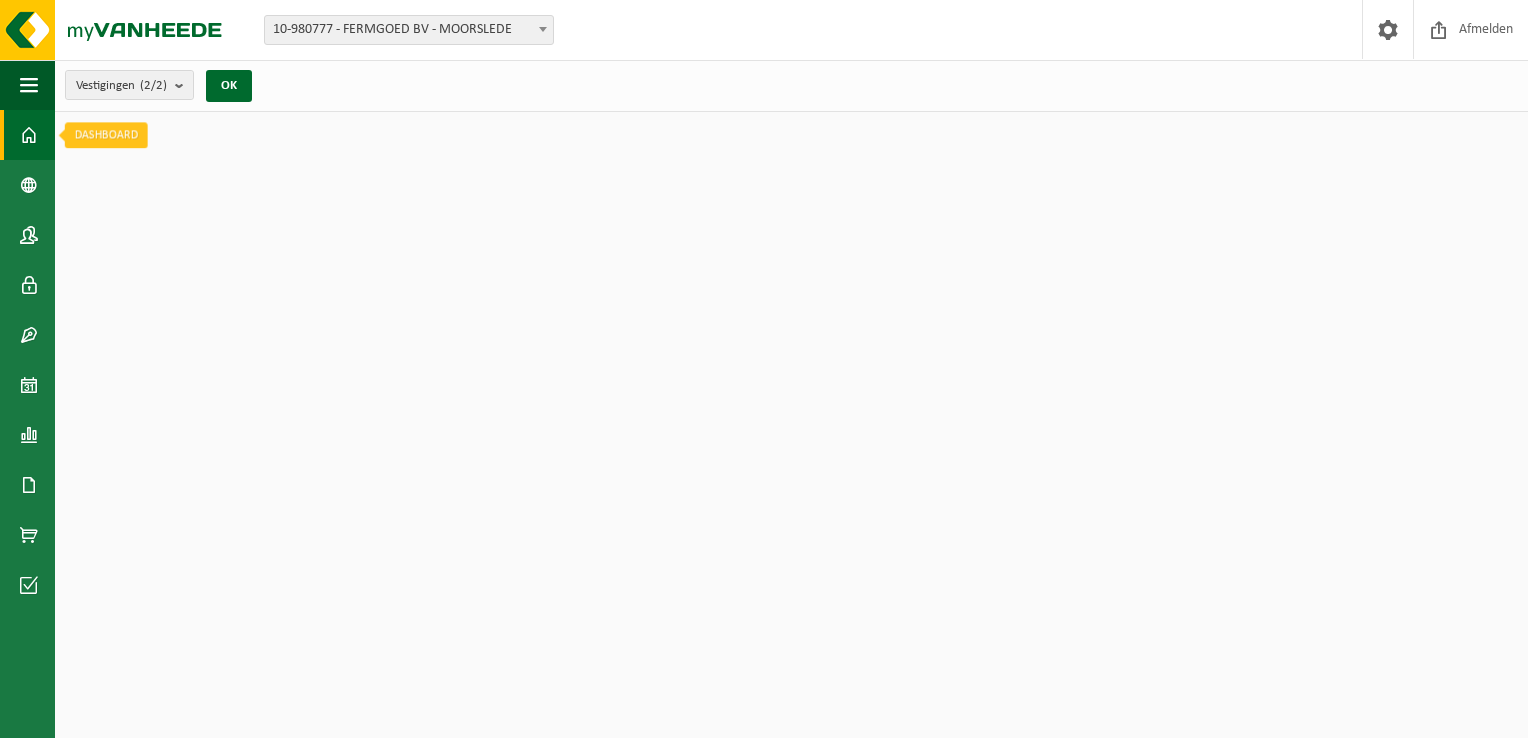 scroll, scrollTop: 0, scrollLeft: 0, axis: both 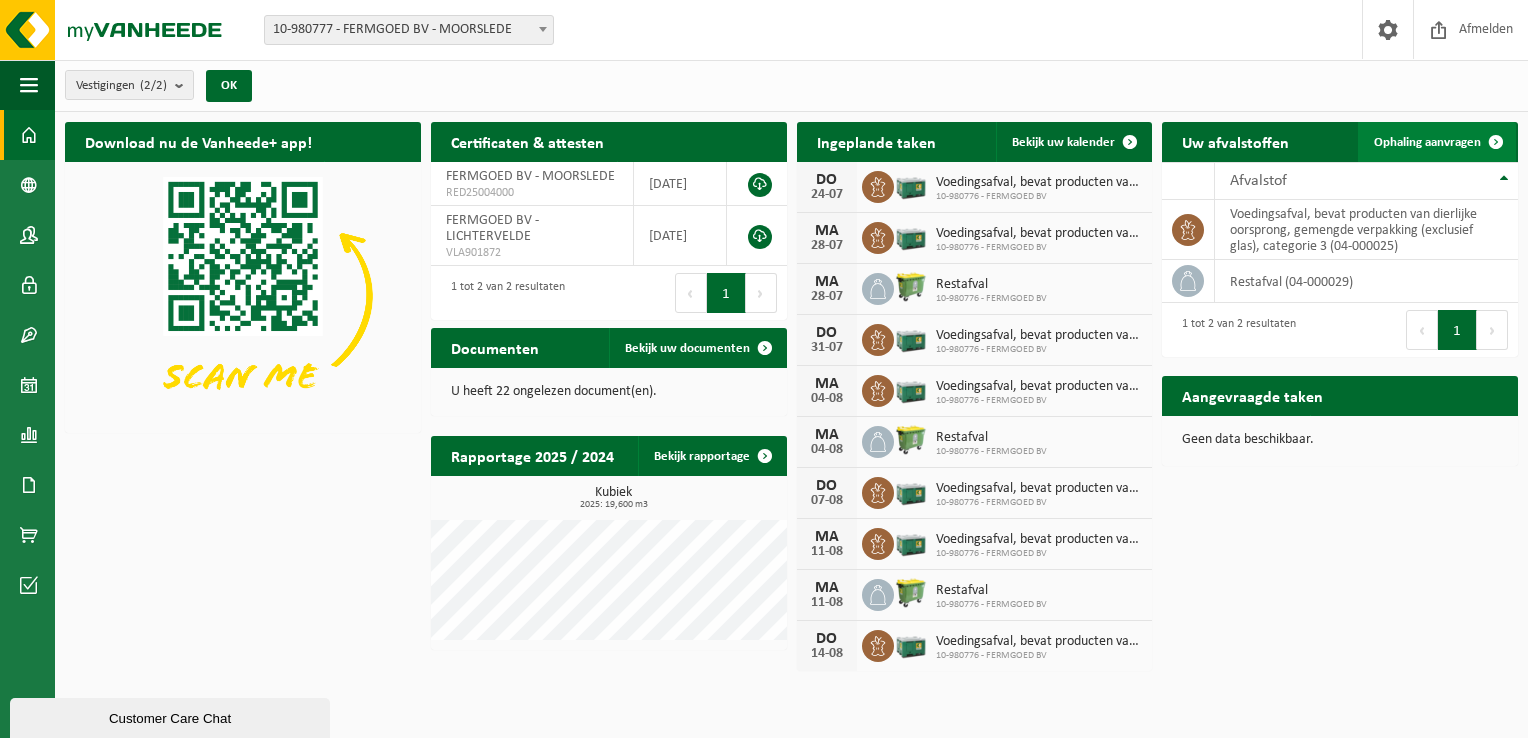 click at bounding box center [1496, 142] 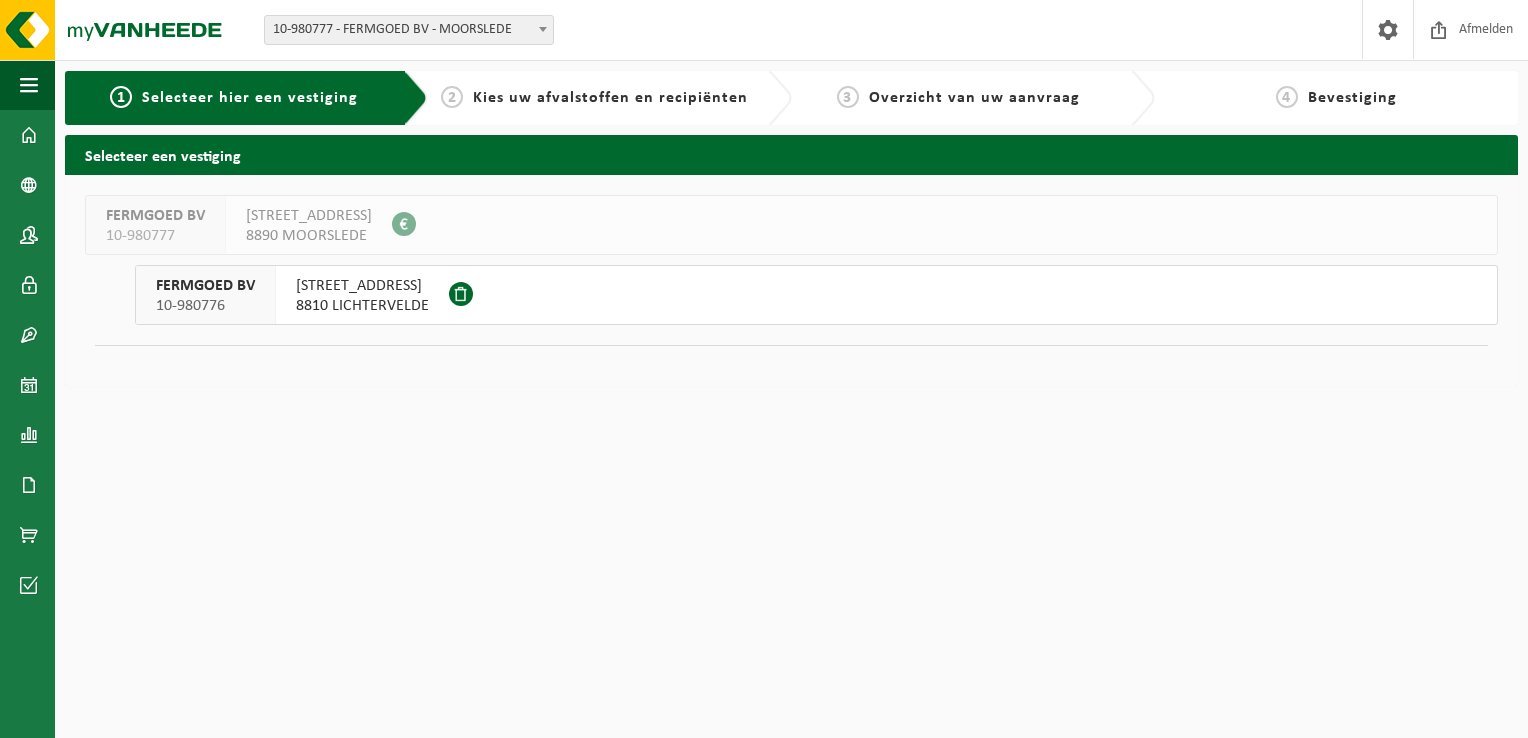 scroll, scrollTop: 0, scrollLeft: 0, axis: both 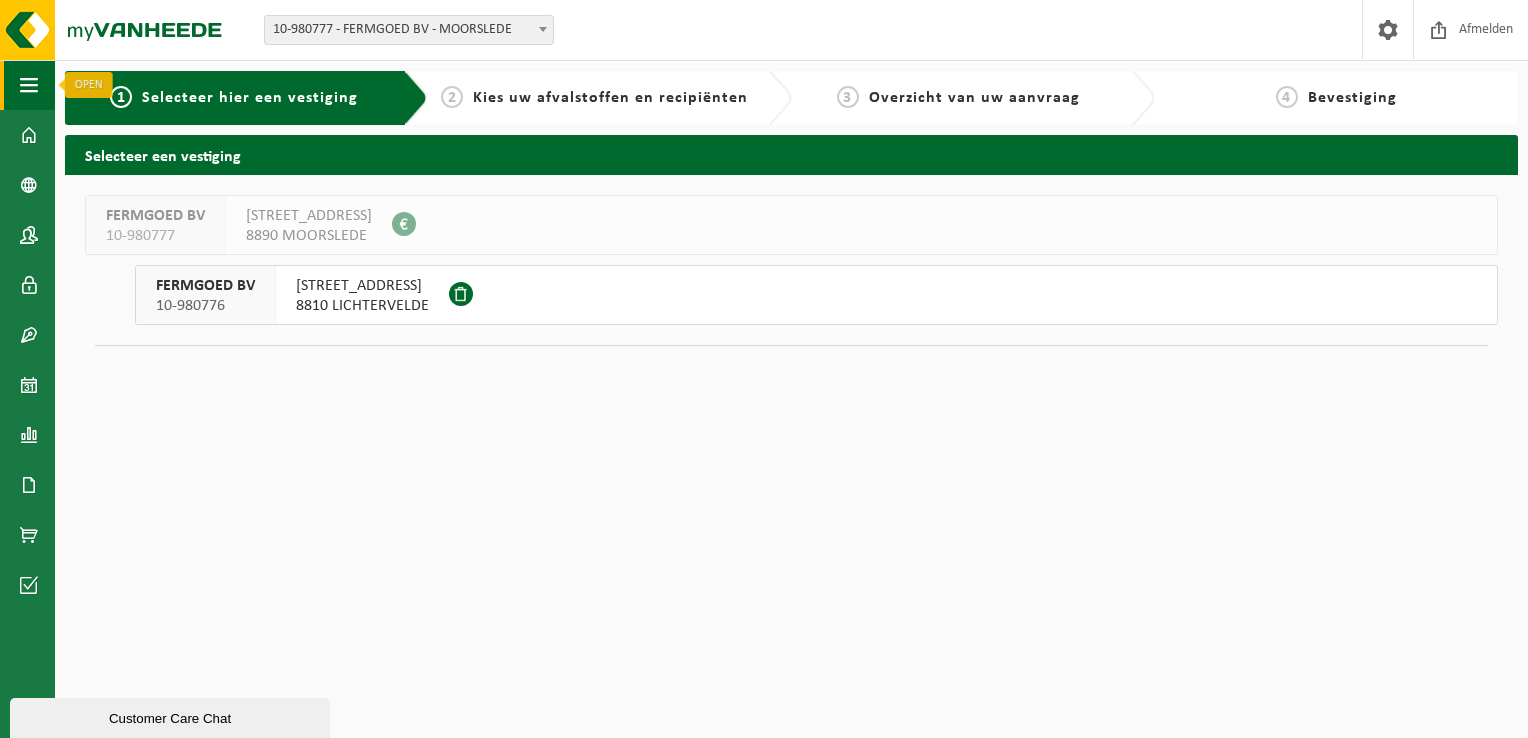 click at bounding box center [29, 85] 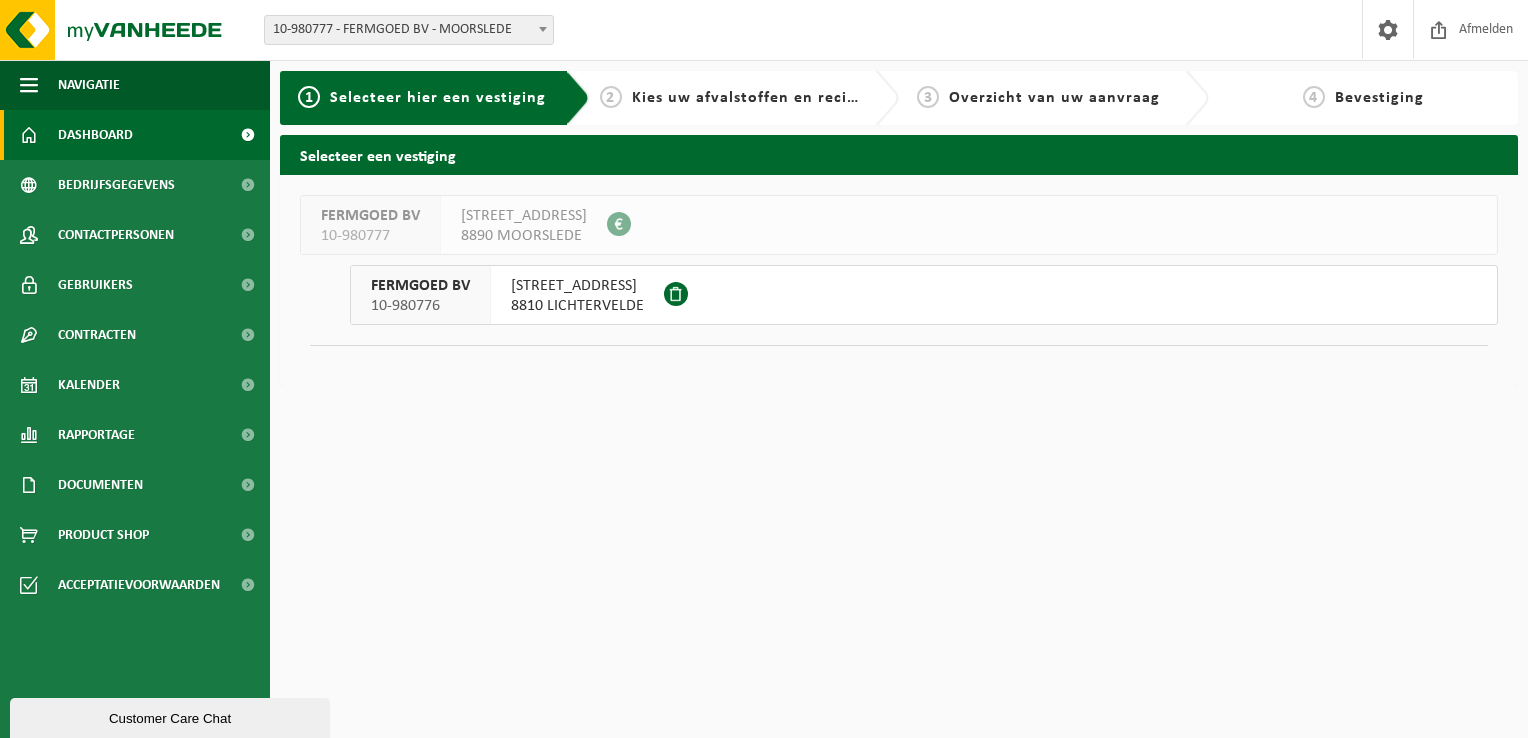 click on "Dashboard" at bounding box center [135, 135] 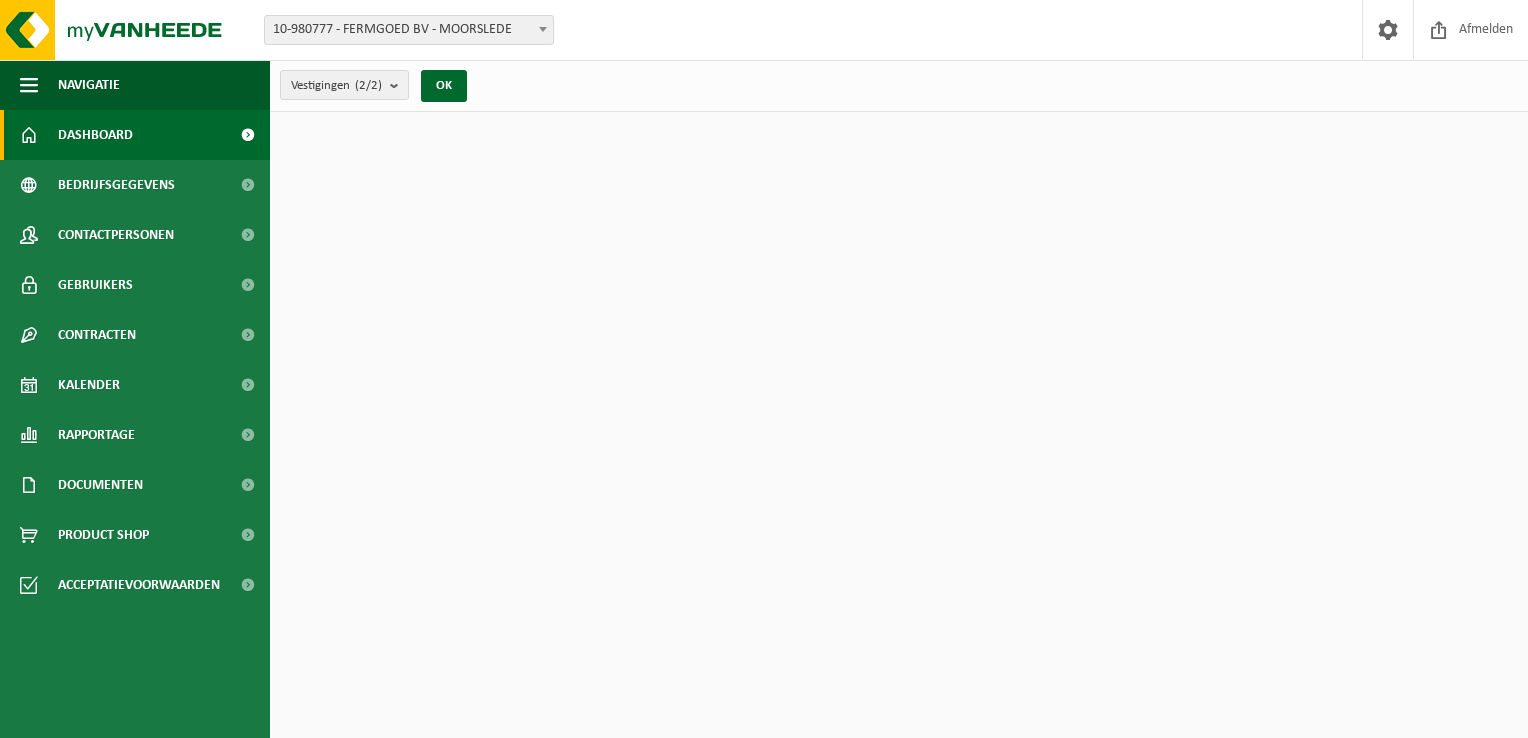 scroll, scrollTop: 0, scrollLeft: 0, axis: both 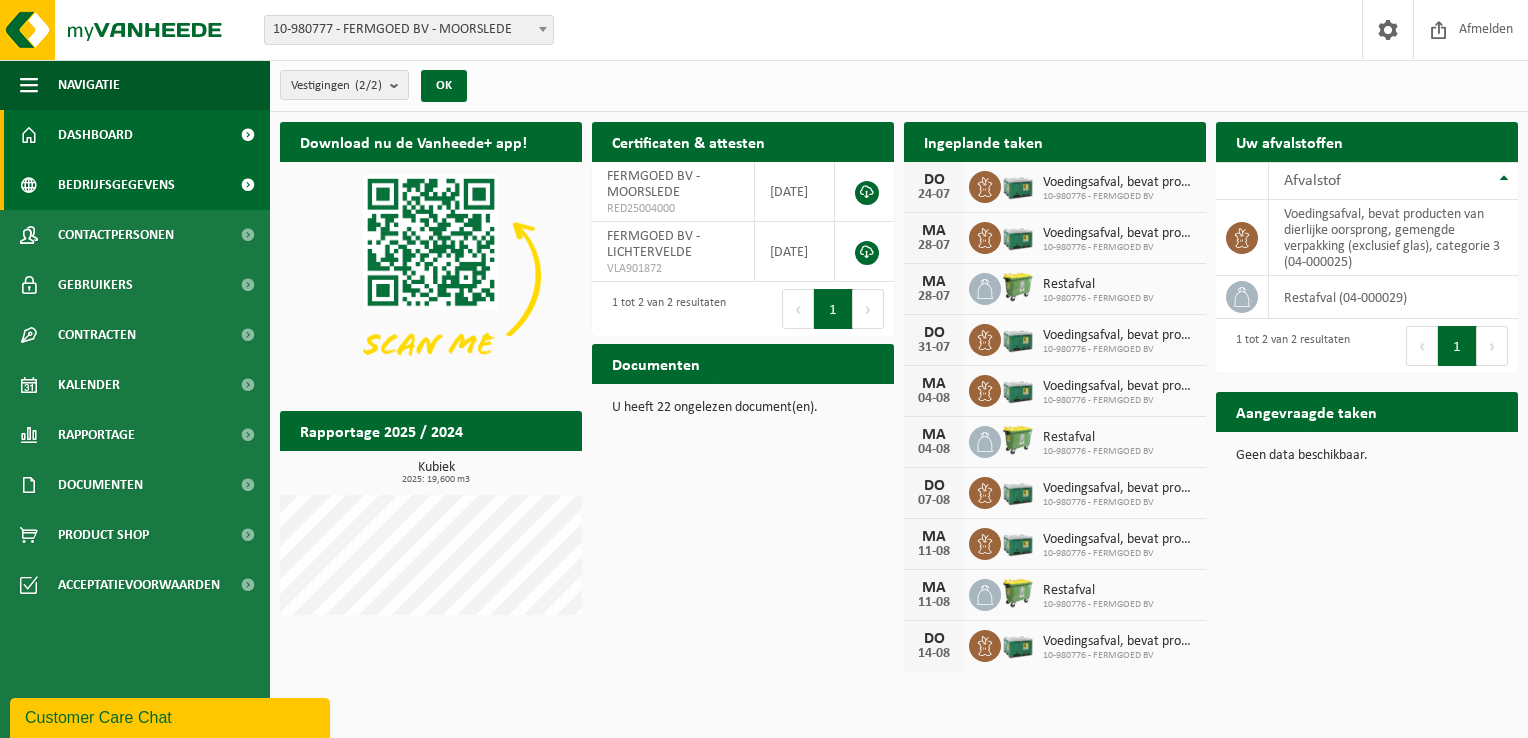 click on "Bedrijfsgegevens" at bounding box center (116, 185) 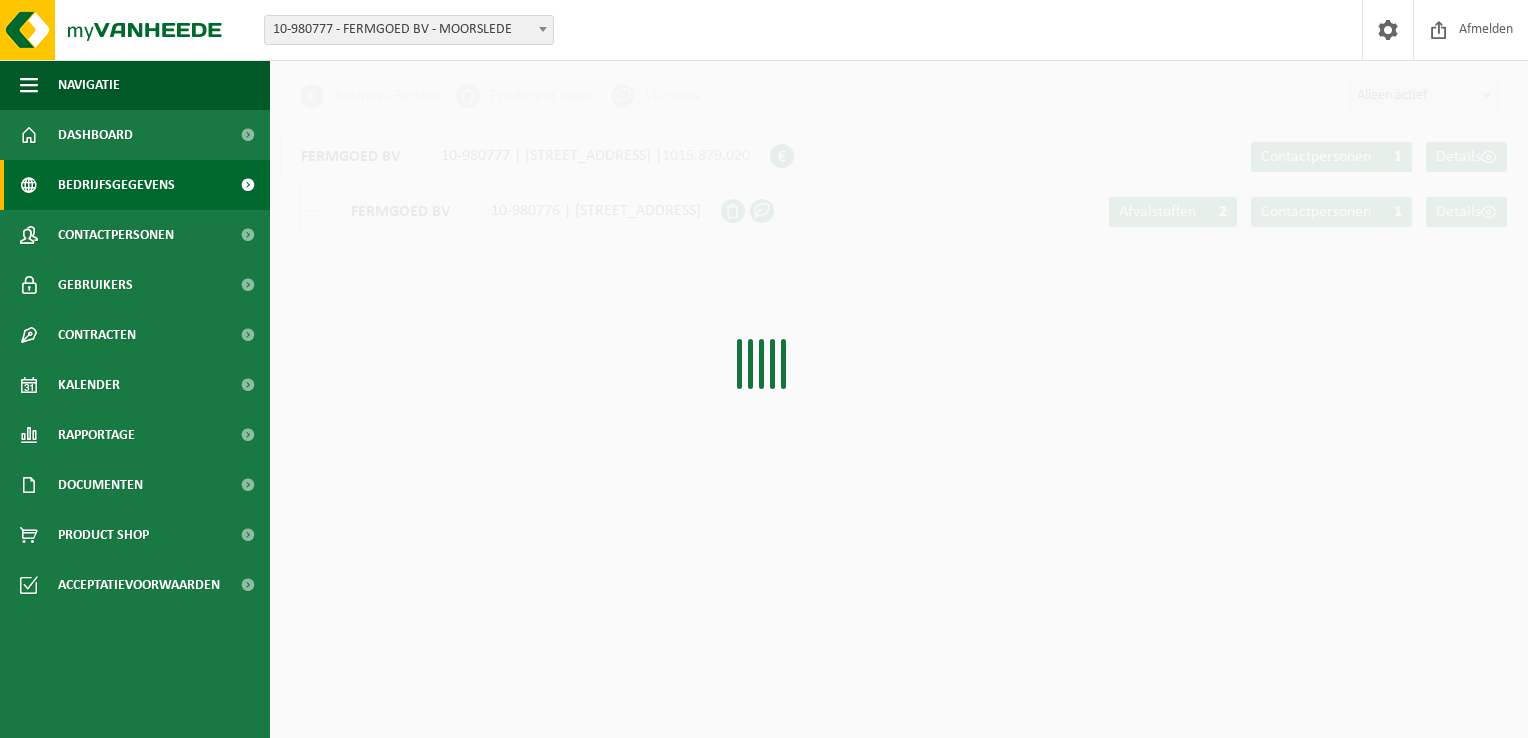 scroll, scrollTop: 0, scrollLeft: 0, axis: both 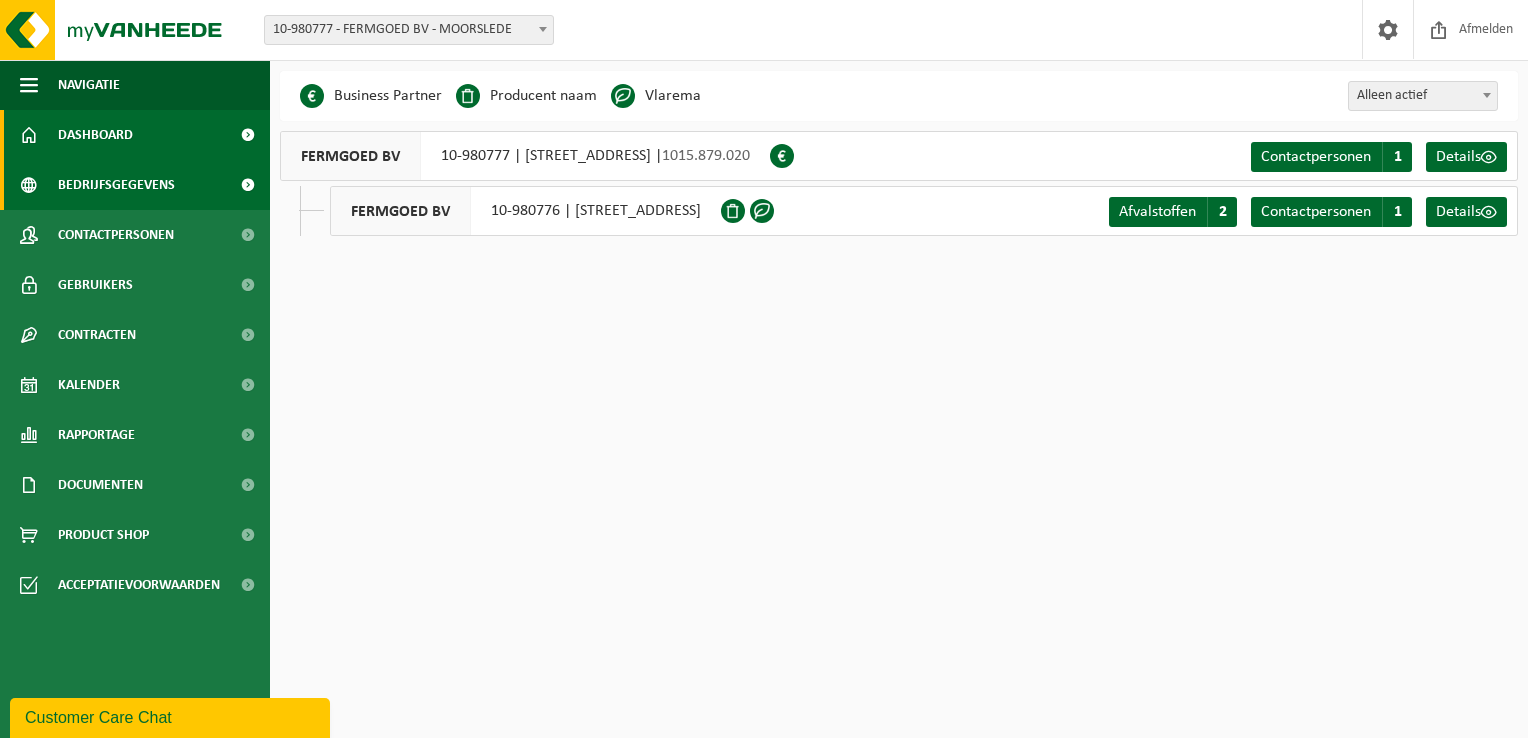 click on "Dashboard" at bounding box center [95, 135] 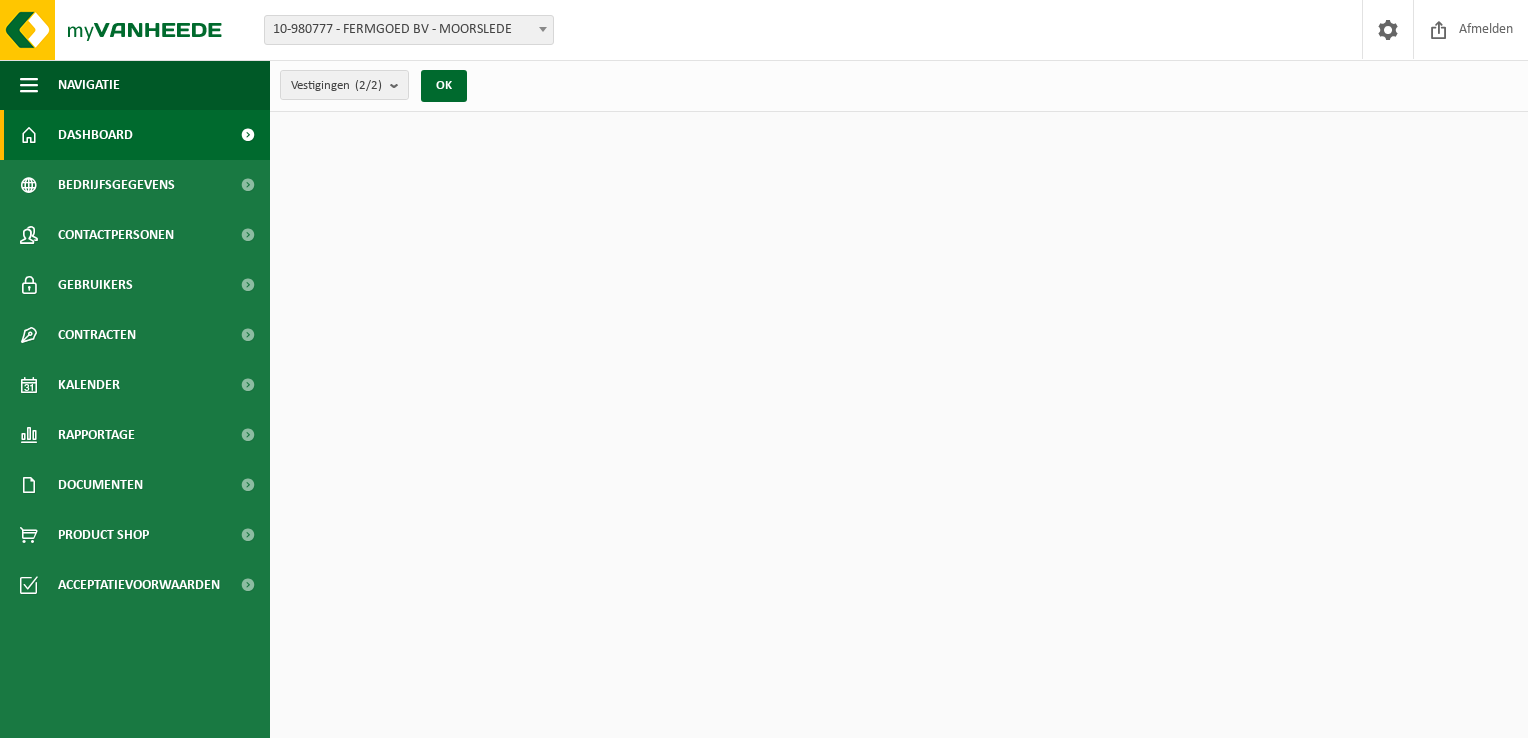 scroll, scrollTop: 0, scrollLeft: 0, axis: both 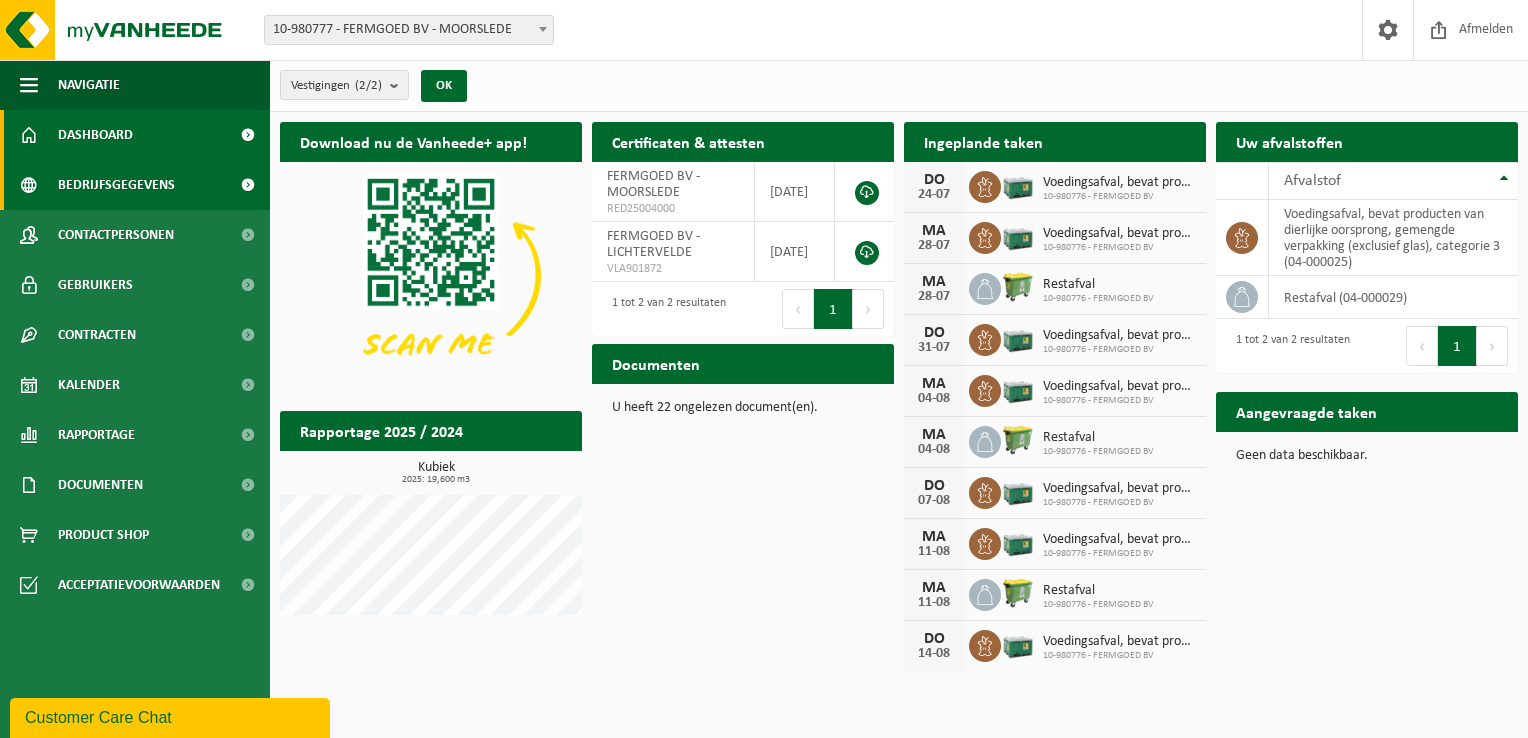 click on "Bedrijfsgegevens" at bounding box center [116, 185] 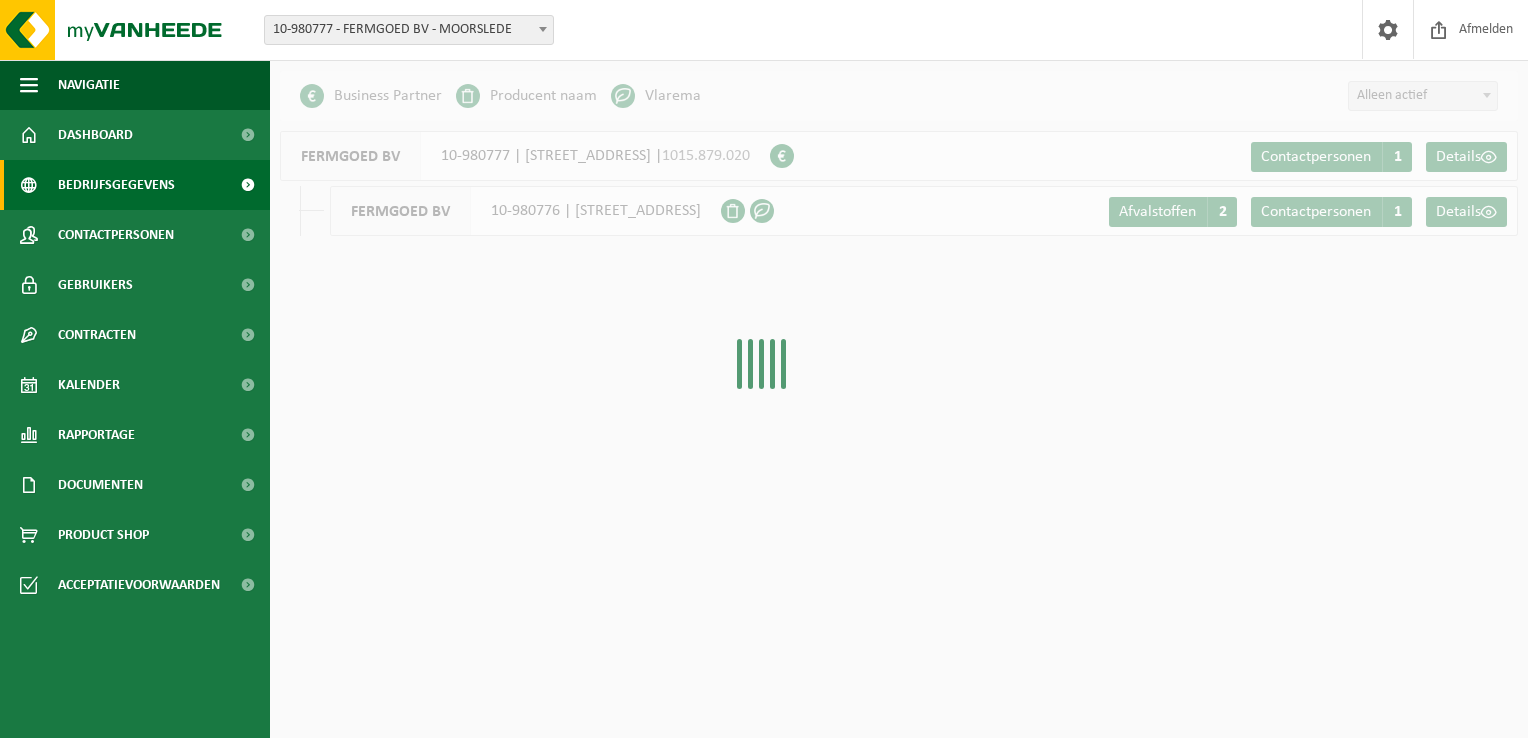 scroll, scrollTop: 0, scrollLeft: 0, axis: both 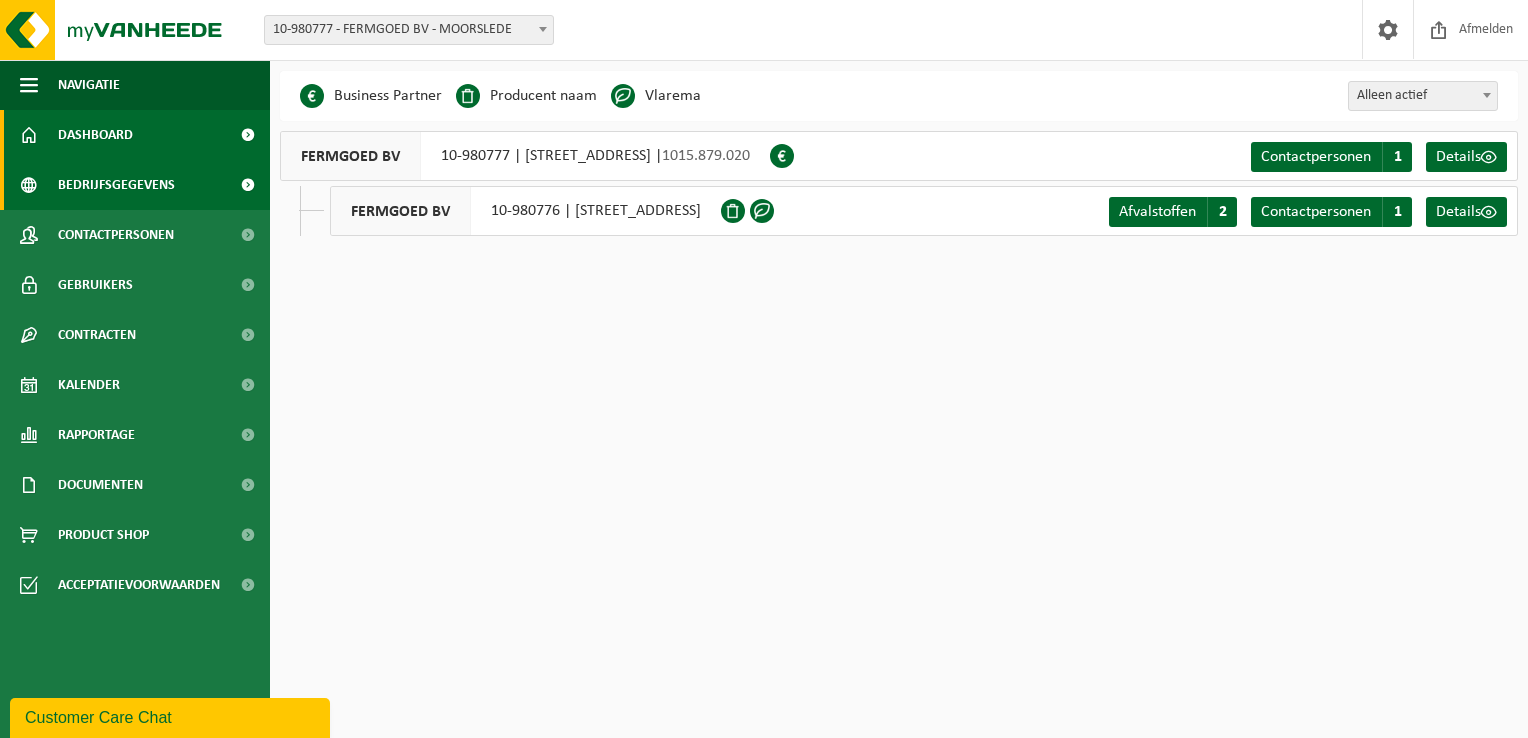 click on "Dashboard" at bounding box center (135, 135) 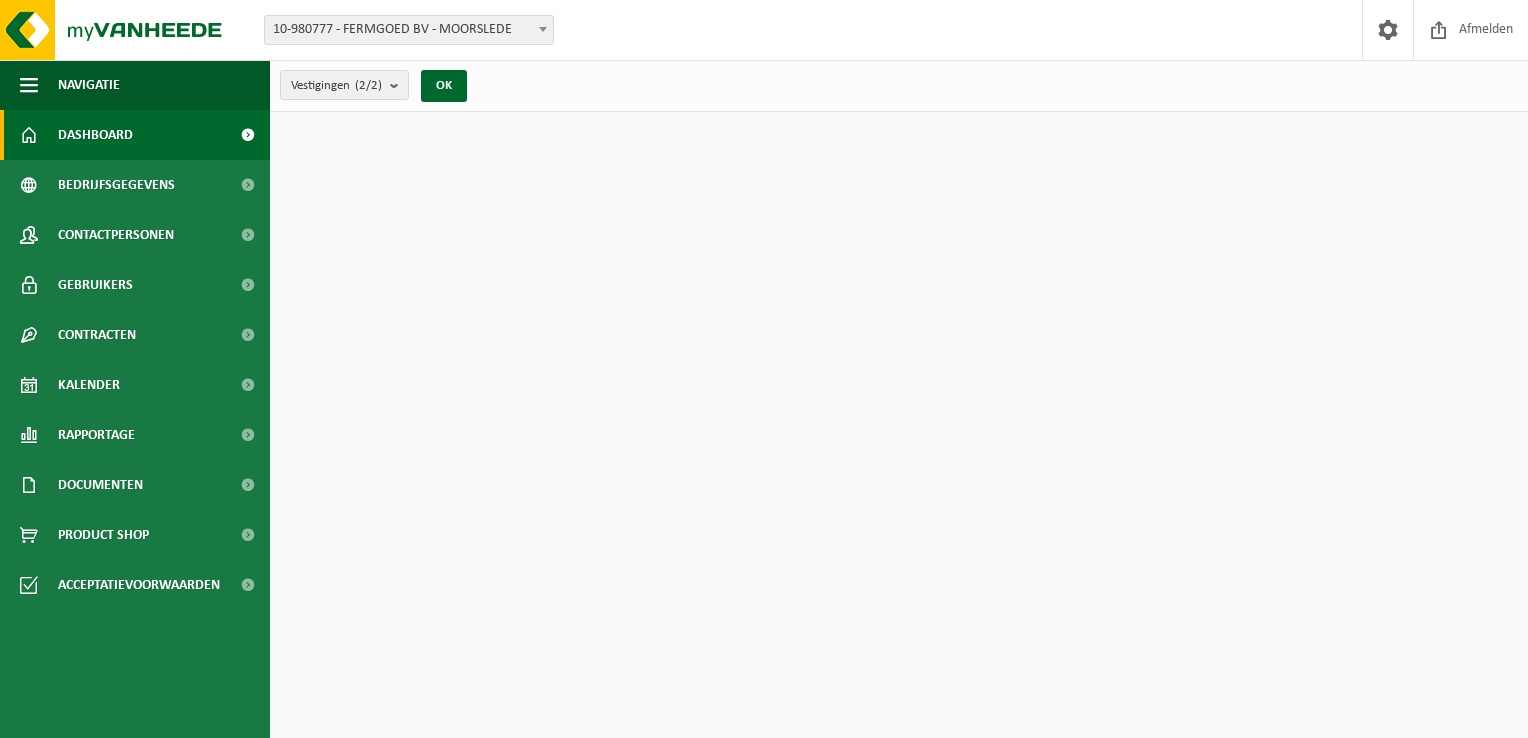 scroll, scrollTop: 0, scrollLeft: 0, axis: both 